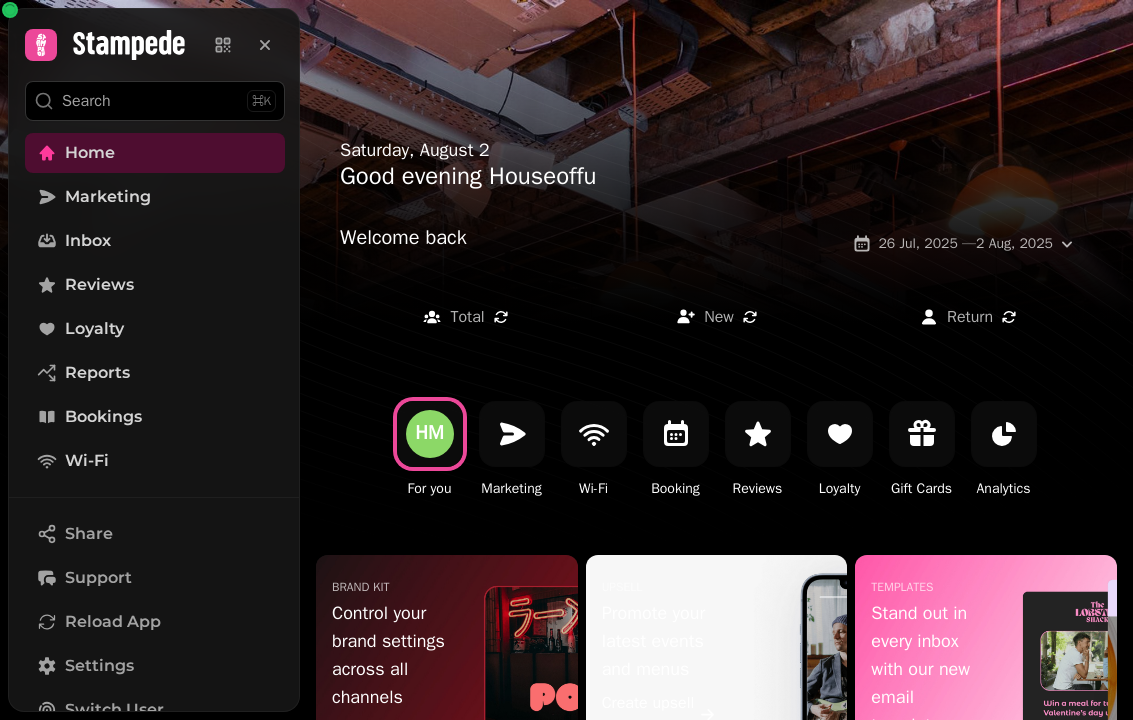 scroll, scrollTop: 0, scrollLeft: 0, axis: both 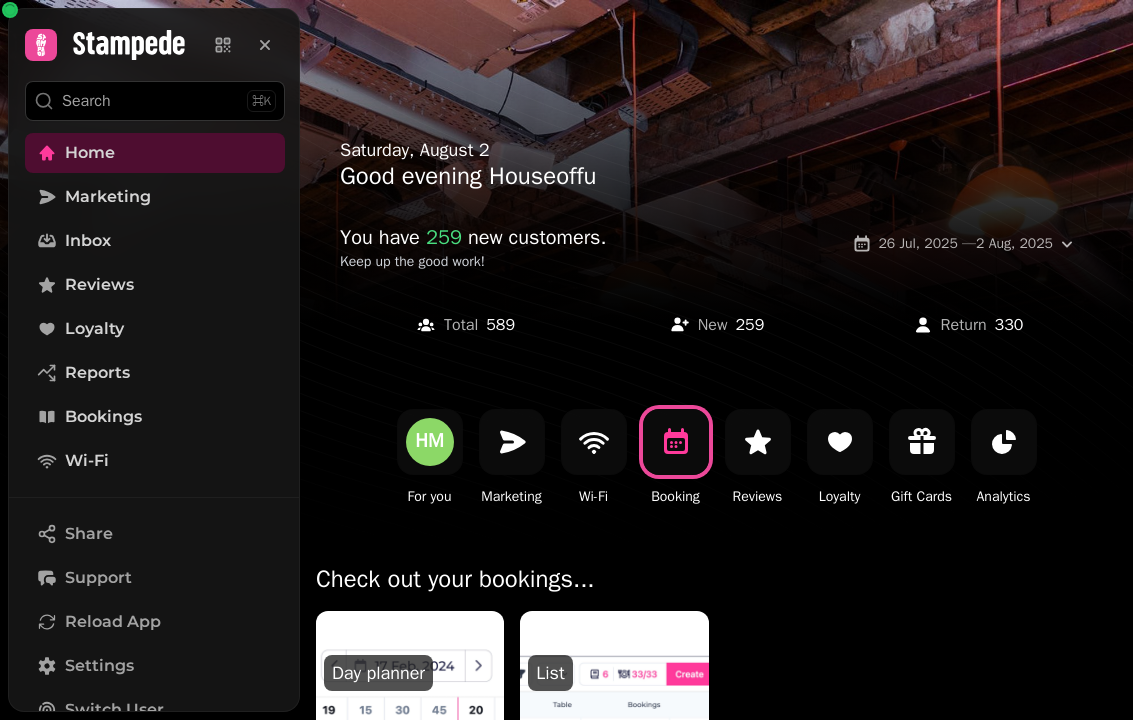 click at bounding box center [410, 633] 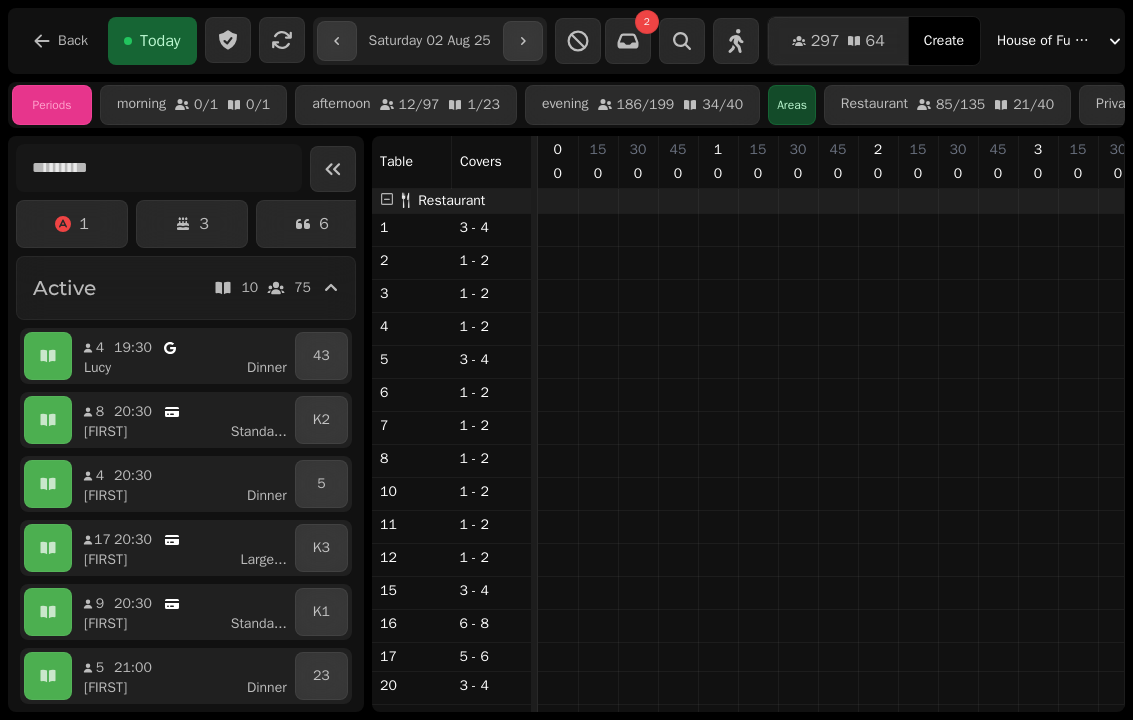 scroll, scrollTop: 0, scrollLeft: 3247, axis: horizontal 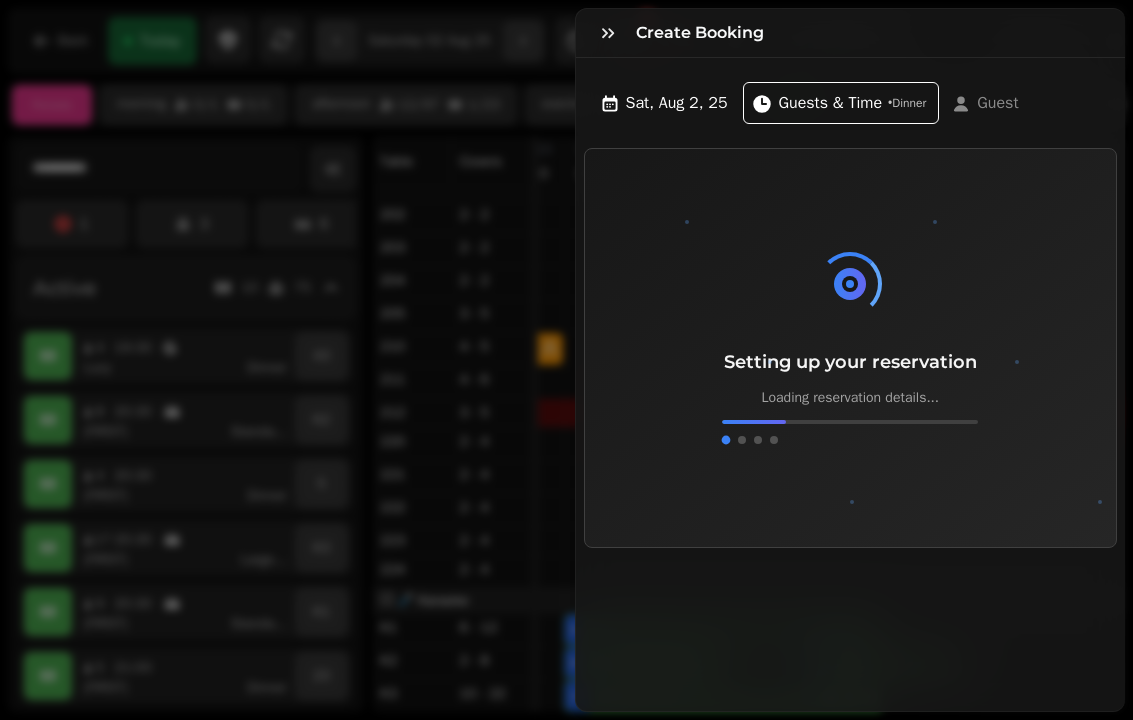 click at bounding box center [608, 33] 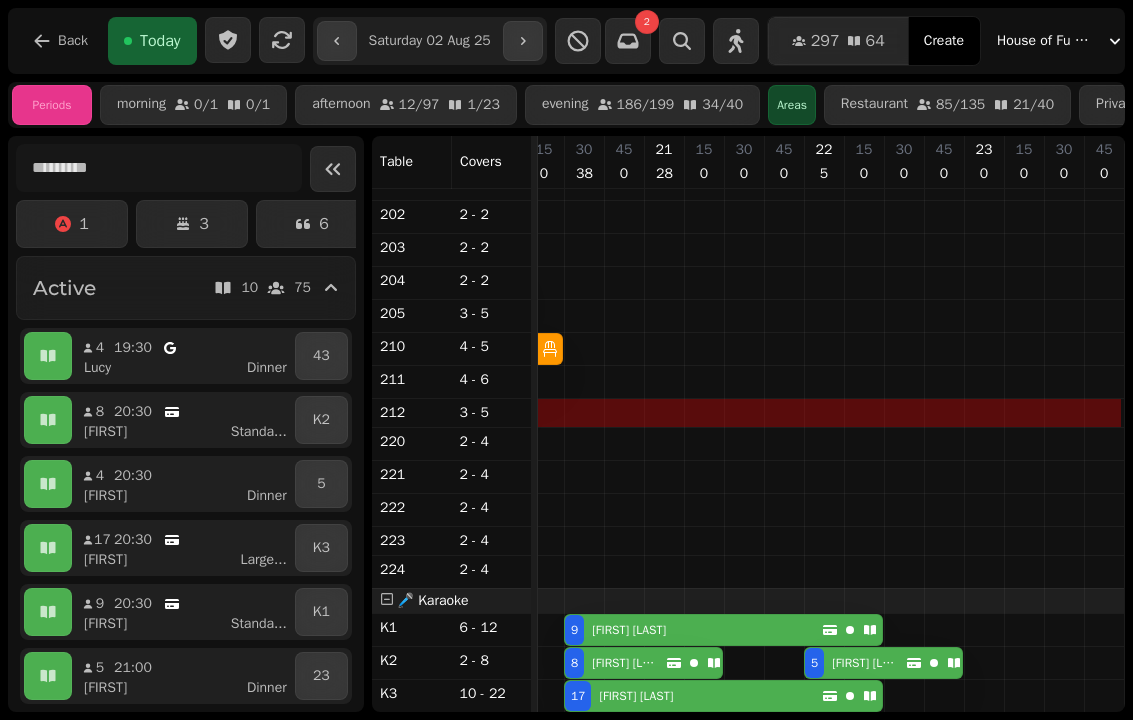 scroll, scrollTop: 901, scrollLeft: 3195, axis: both 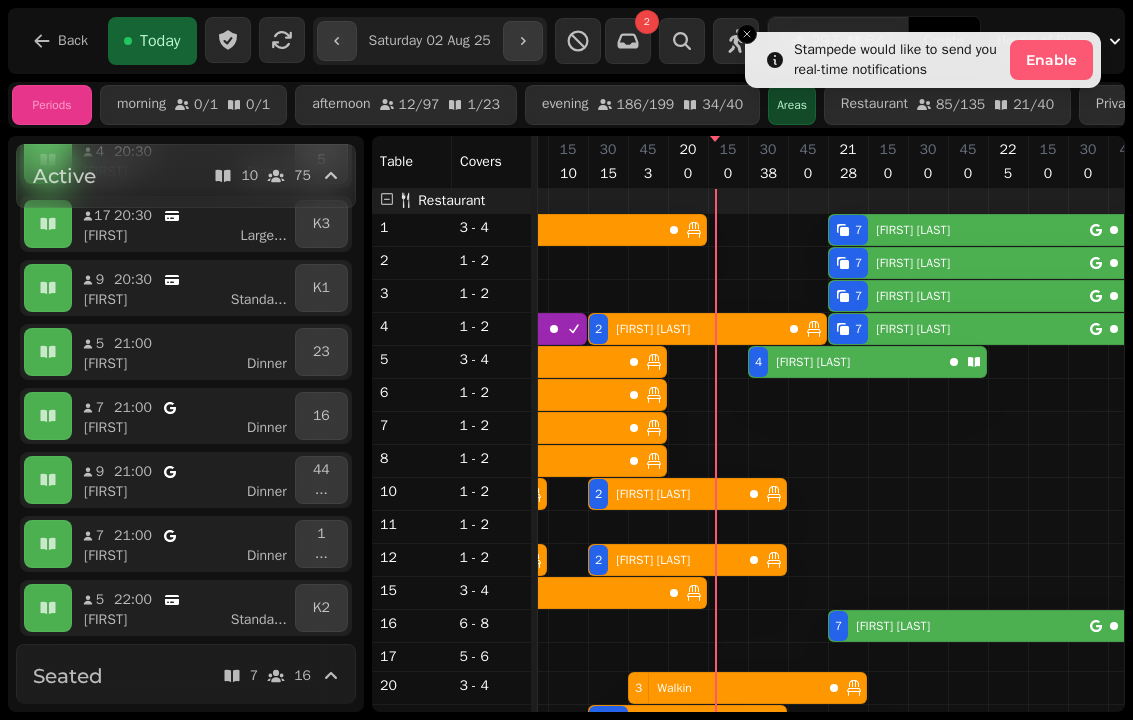 click on "[FIRST] [LAST]" at bounding box center (191, 428) 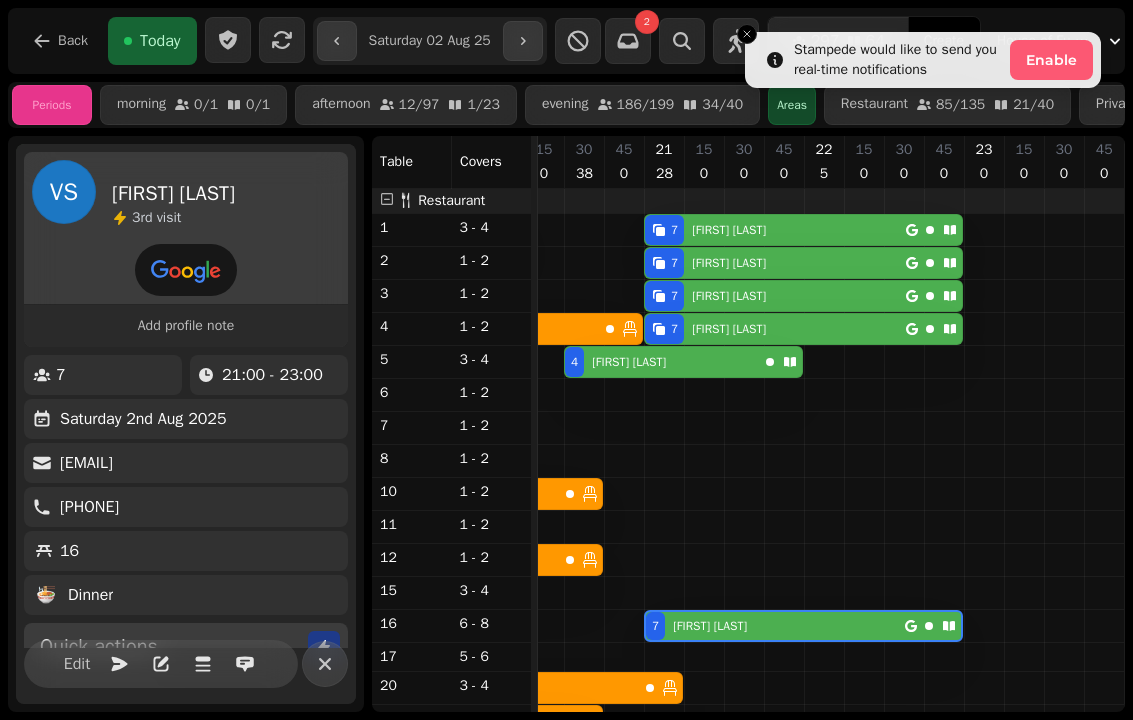 scroll, scrollTop: 155, scrollLeft: 3179, axis: both 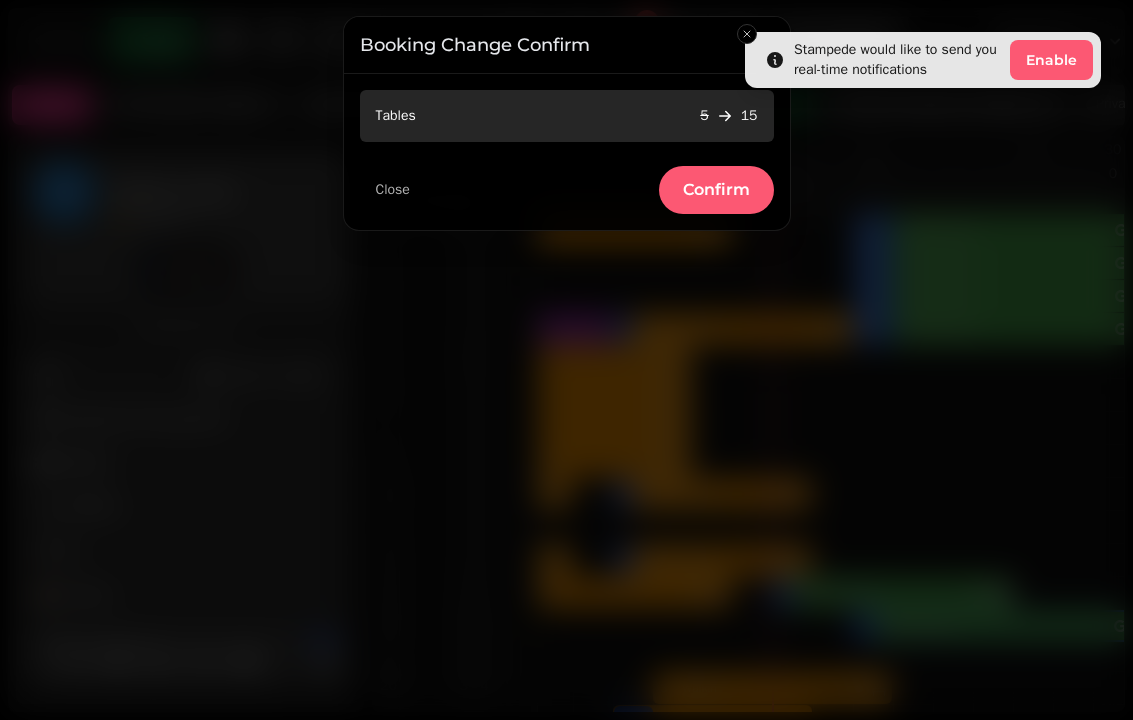 click on "Confirm" at bounding box center [716, 190] 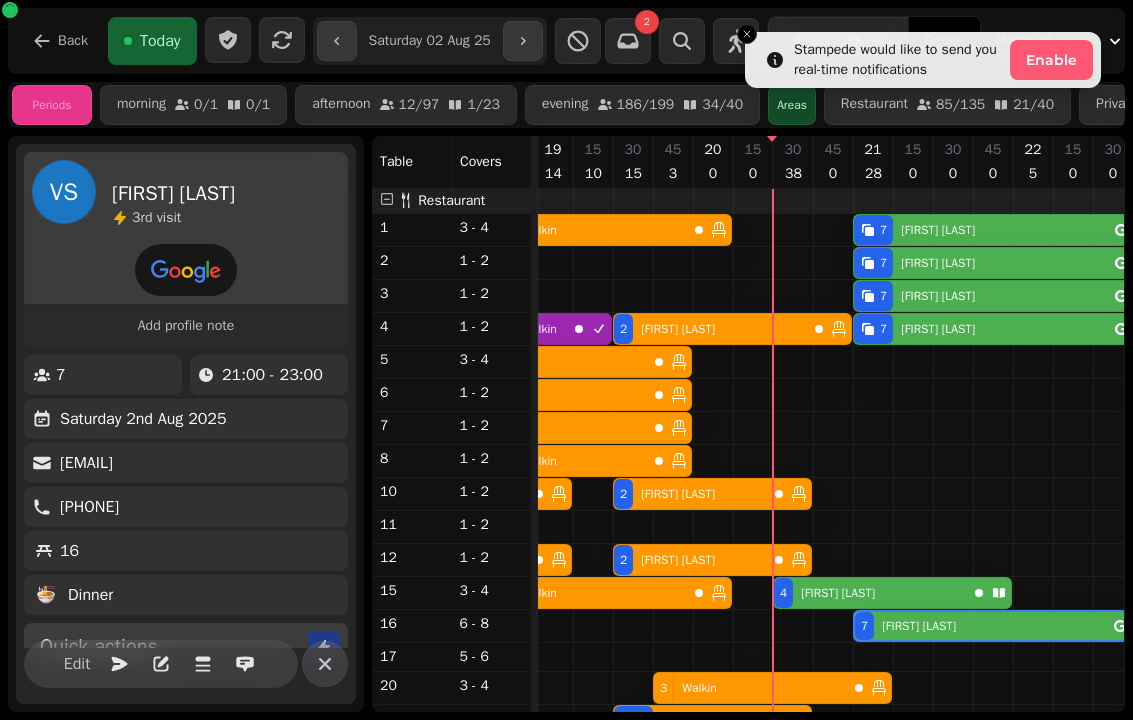 click on "[NUMBER] [FIRST]   [LAST]" at bounding box center (870, 593) 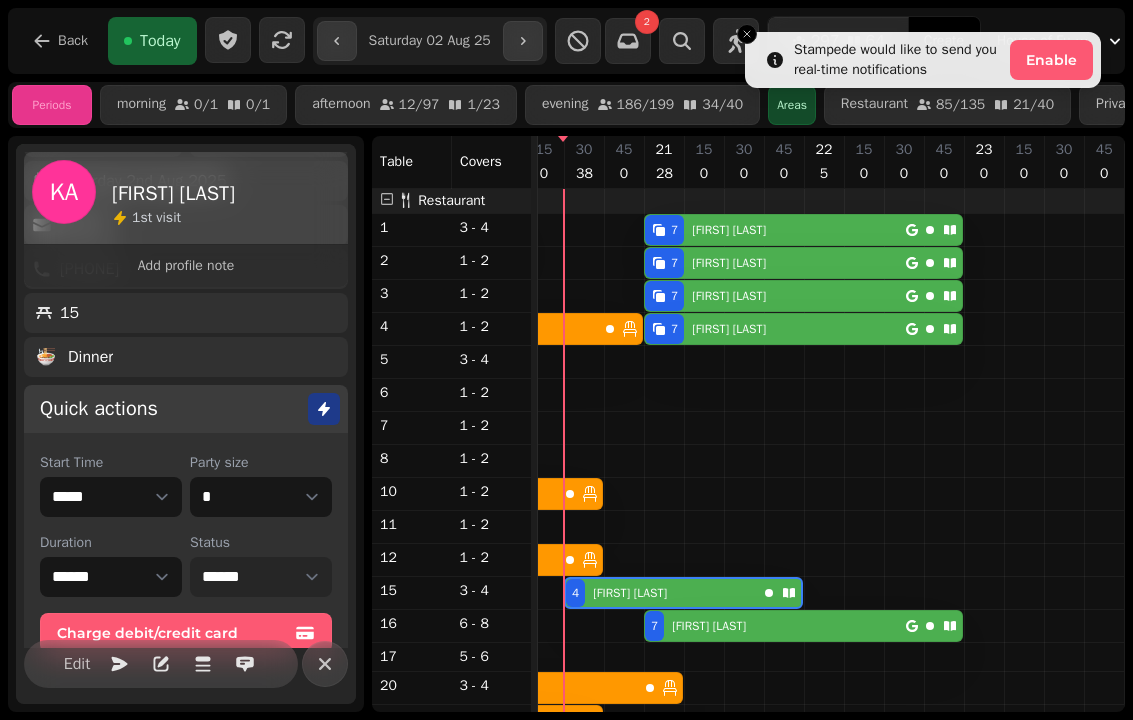 click on "**********" at bounding box center (261, 577) 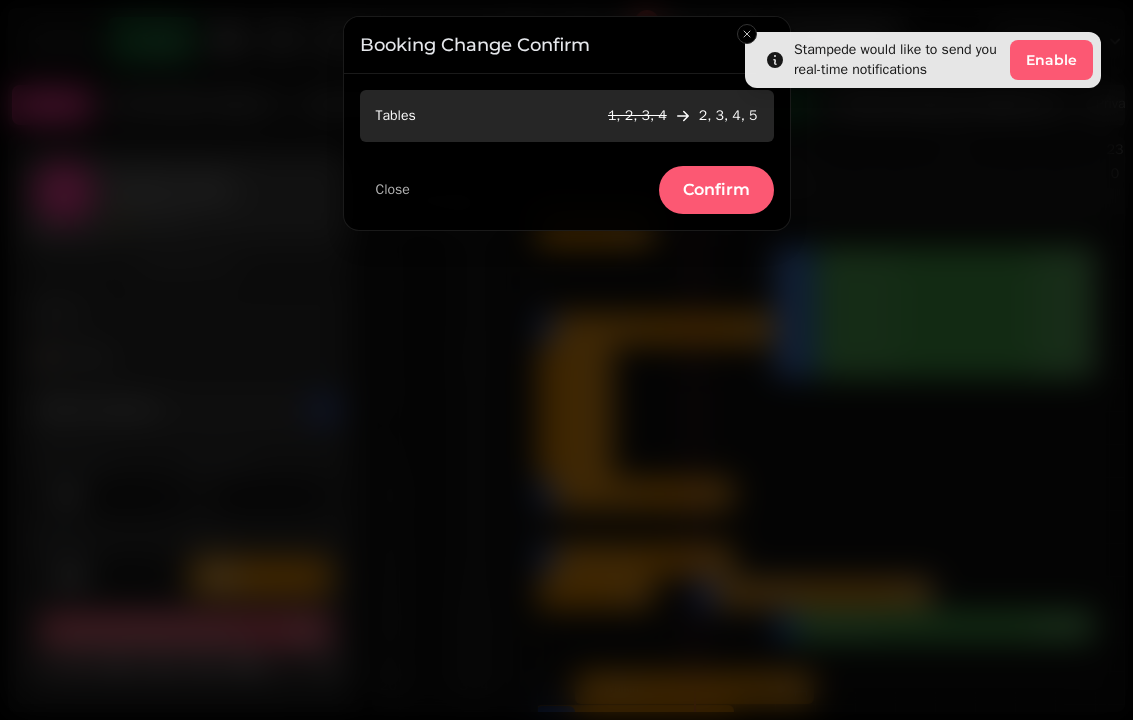 click on "Confirm" at bounding box center (716, 190) 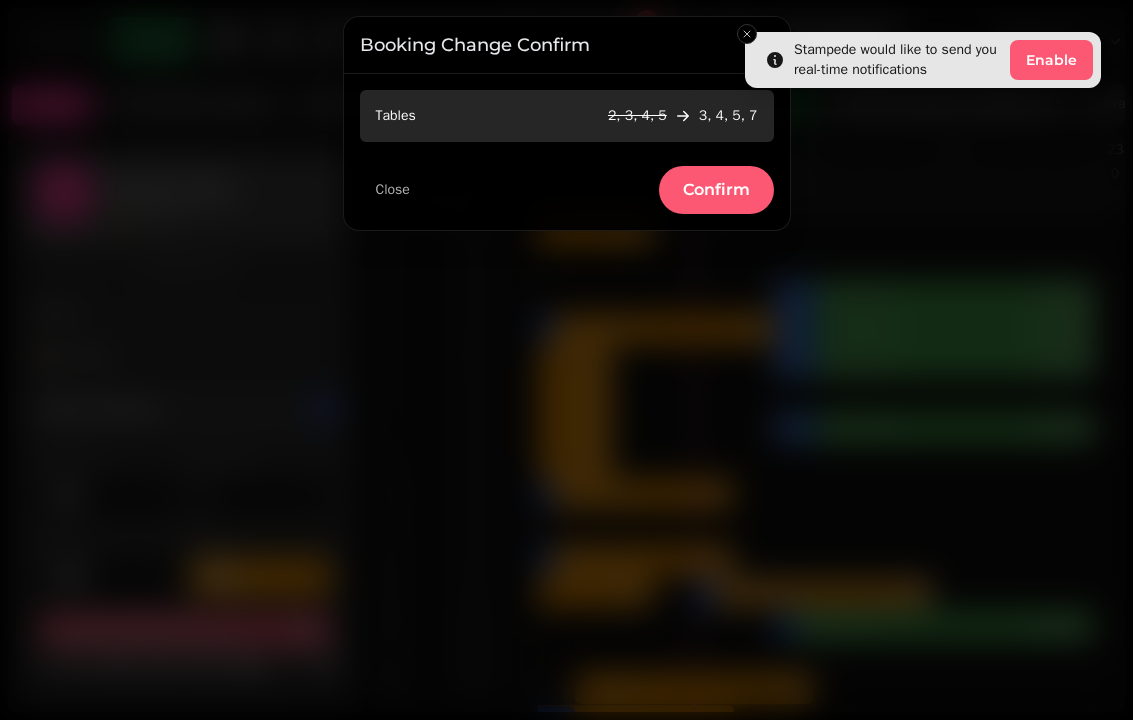 click on "Confirm" at bounding box center [716, 190] 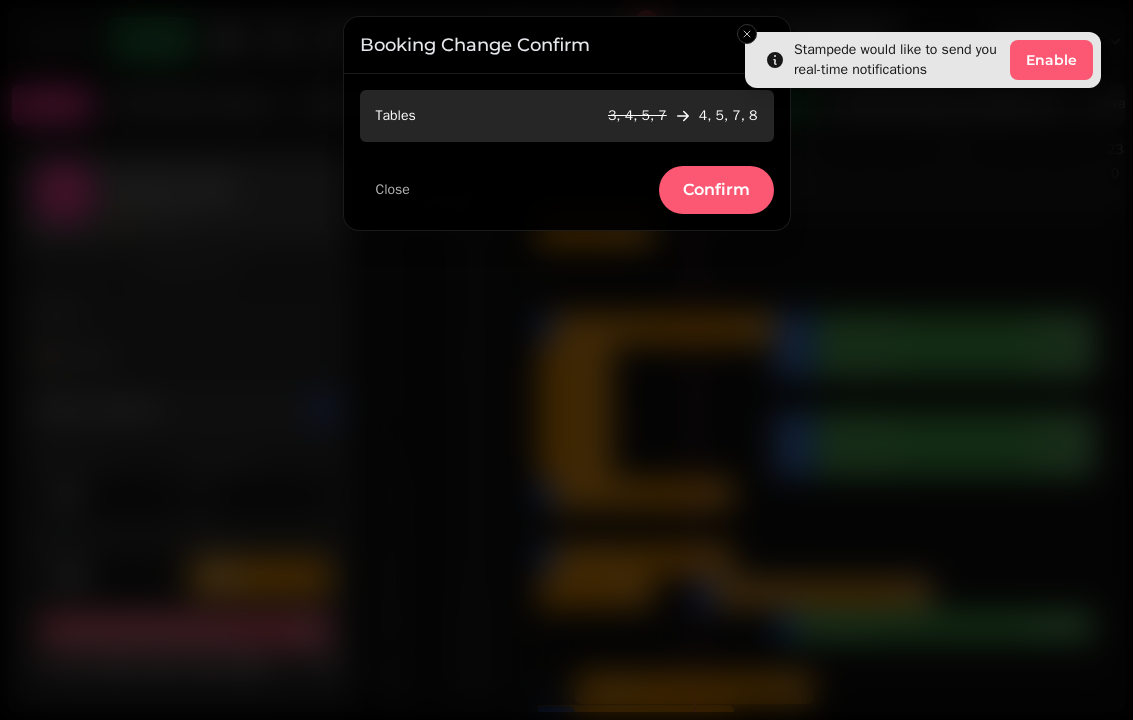 click on "Confirm" at bounding box center (716, 190) 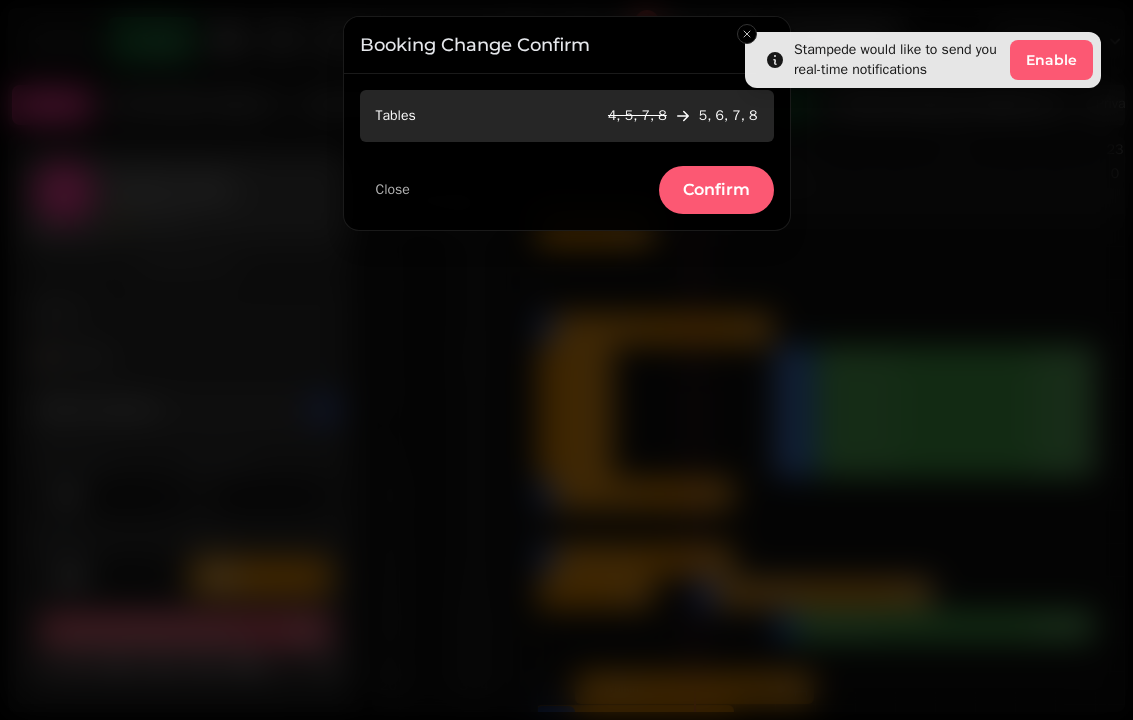 click on "Confirm" at bounding box center [716, 190] 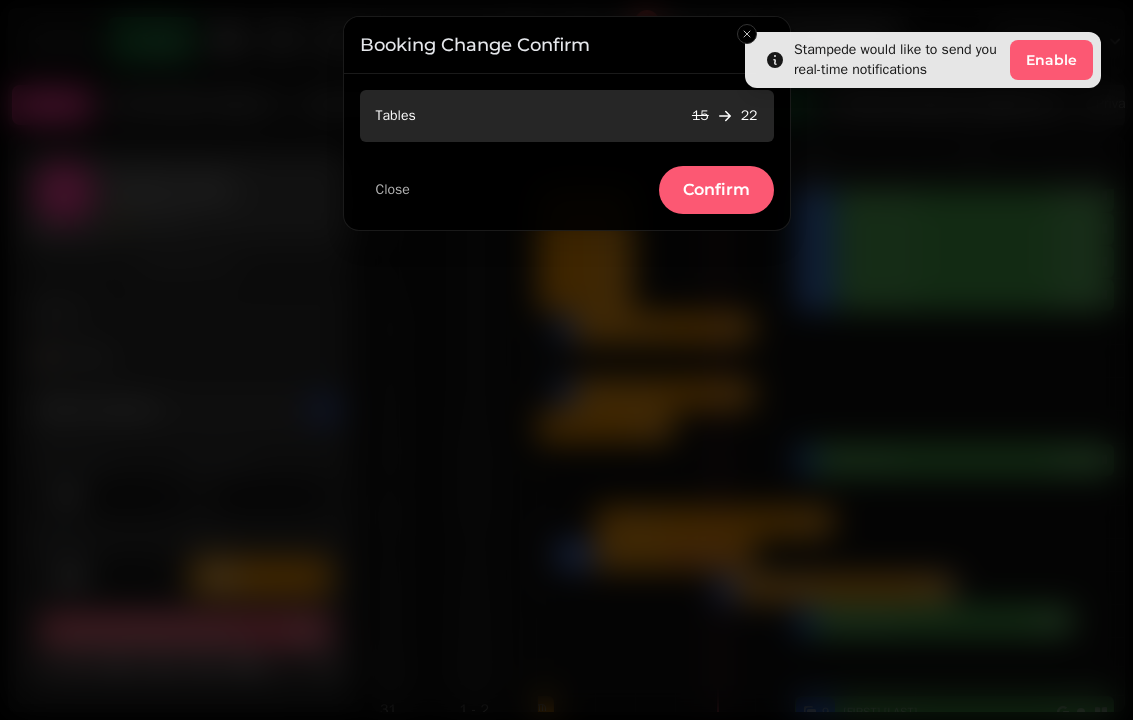 click on "Confirm" at bounding box center (716, 190) 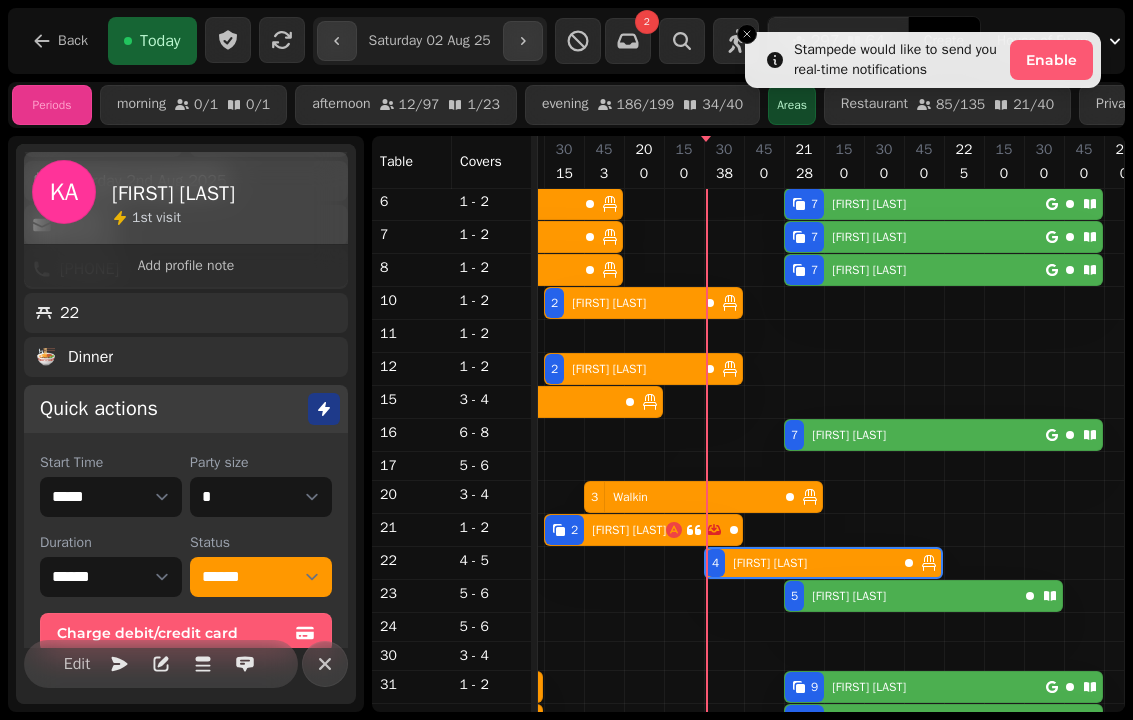 select on "**********" 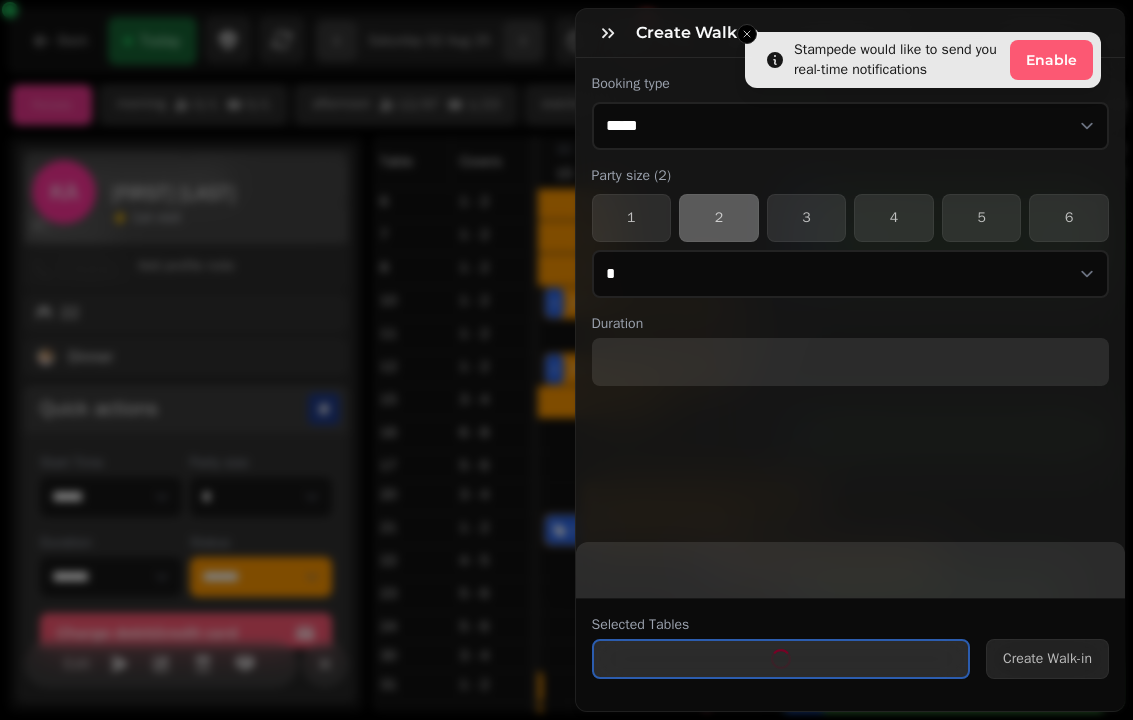 select on "****" 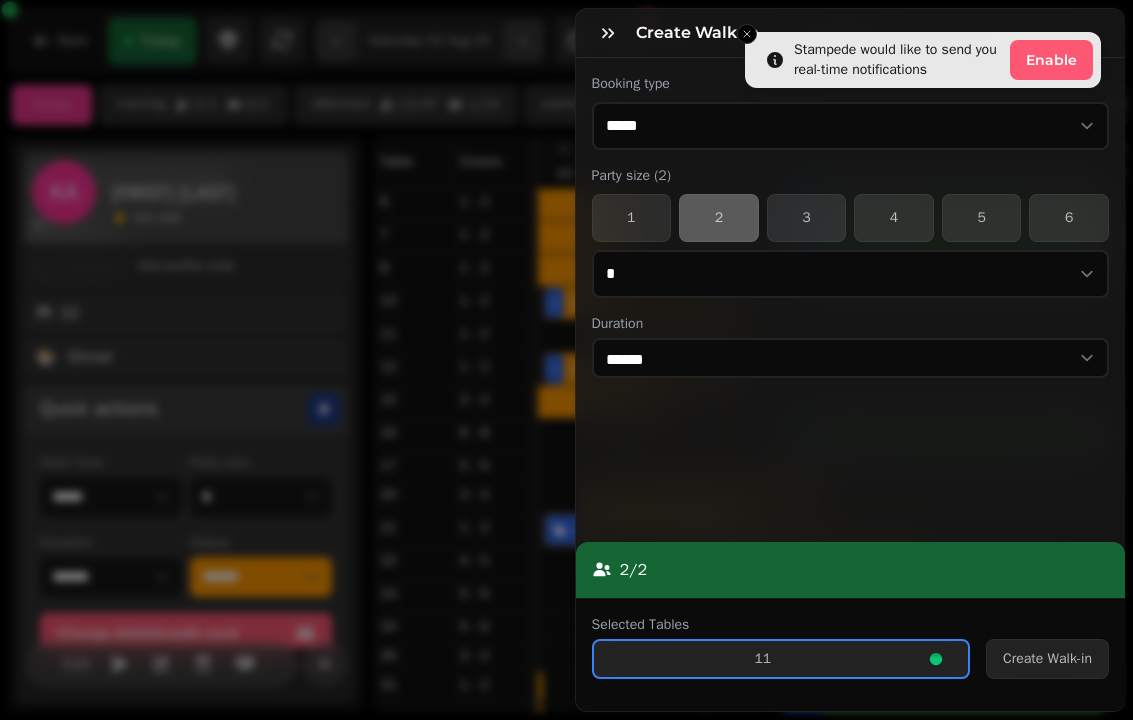 click on "Create Walk-in" at bounding box center [1047, 659] 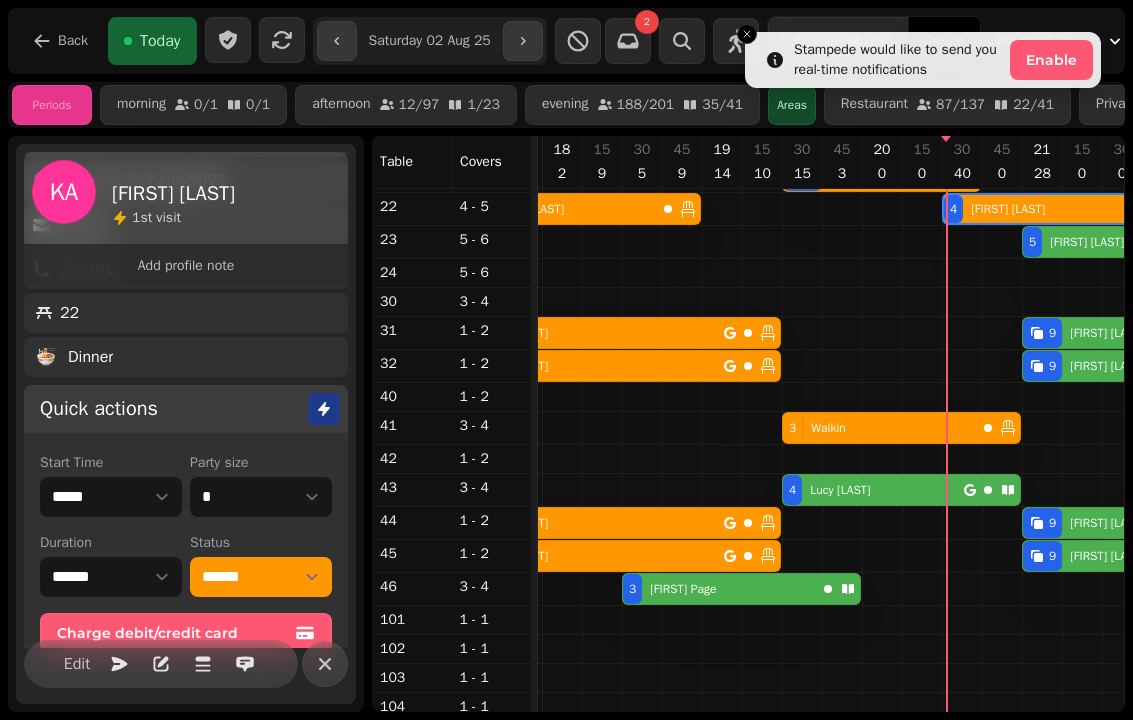 click on "[NUMBER] [FIRST]   [LAST]" at bounding box center [719, 589] 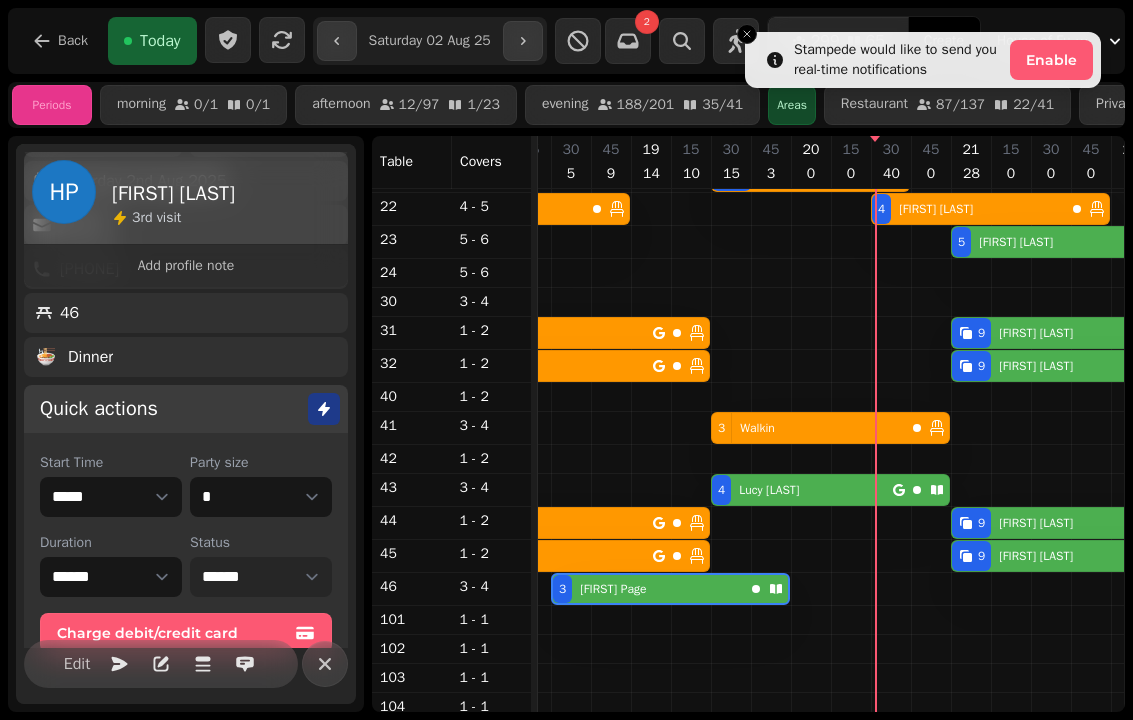 click on "**********" at bounding box center (261, 577) 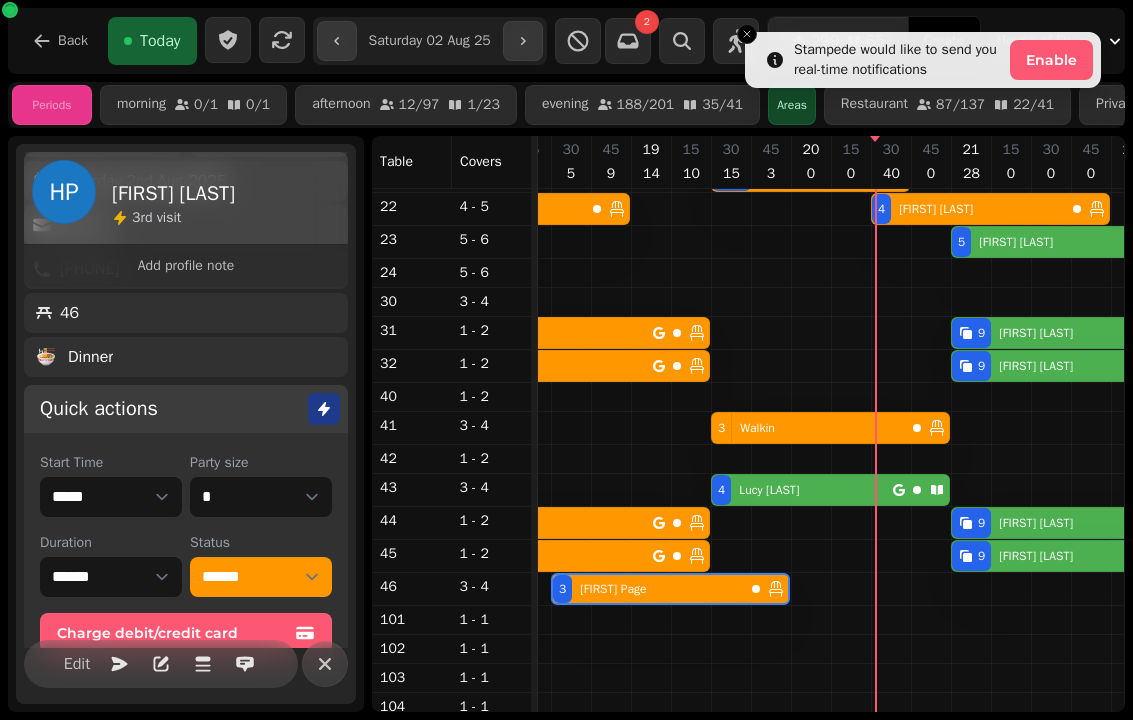 click on "[FIRST]   [LAST]" at bounding box center (769, 490) 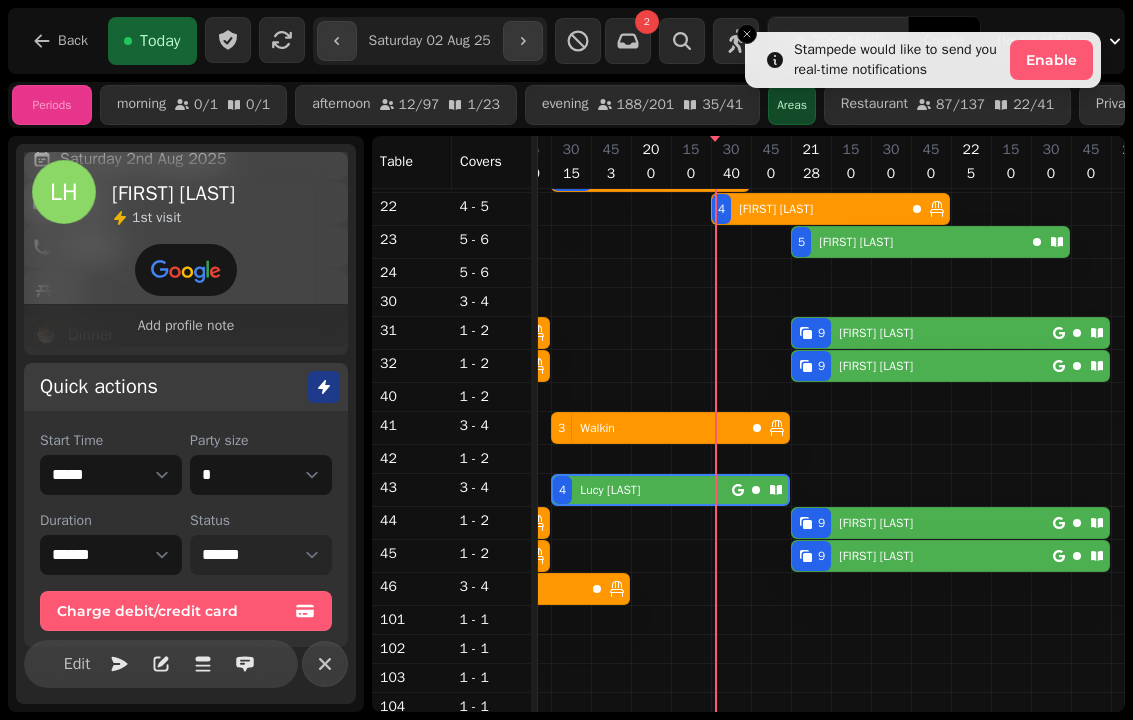 click on "**********" at bounding box center (261, 555) 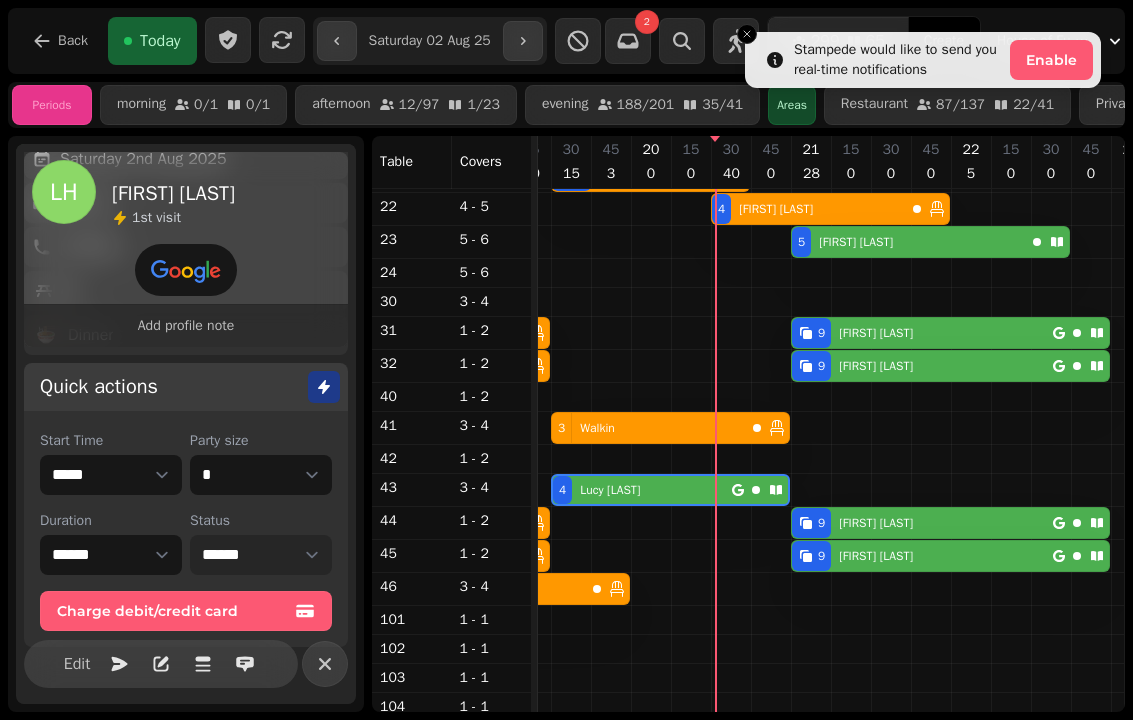 select on "******" 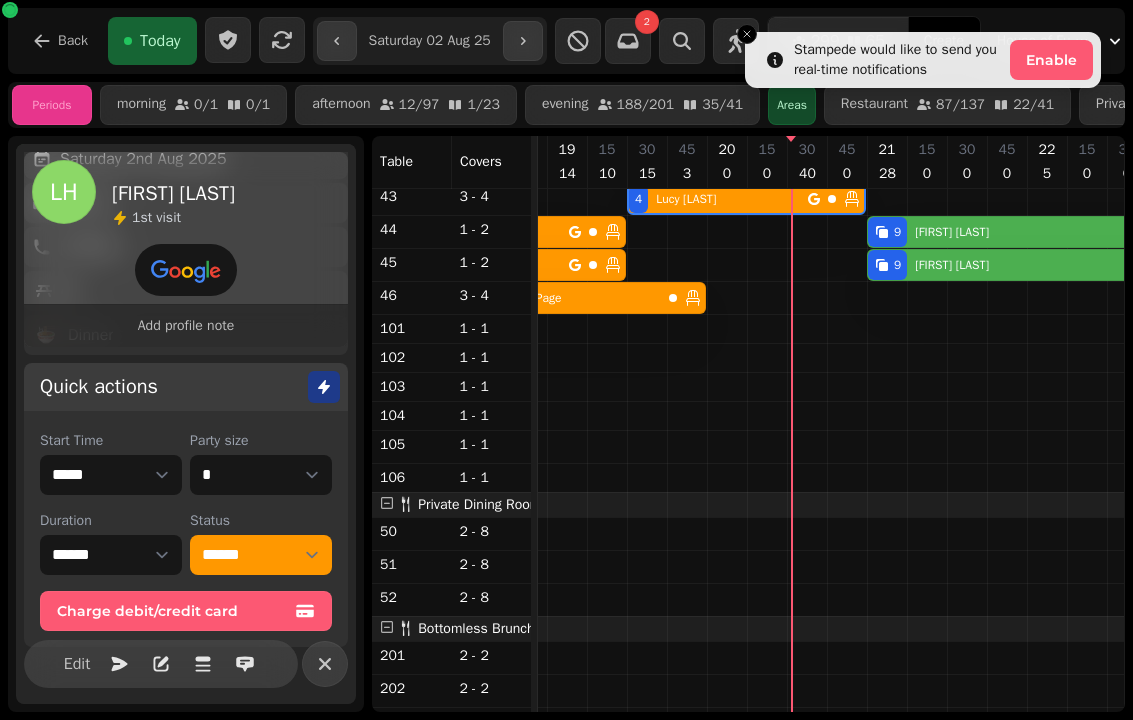 select on "**********" 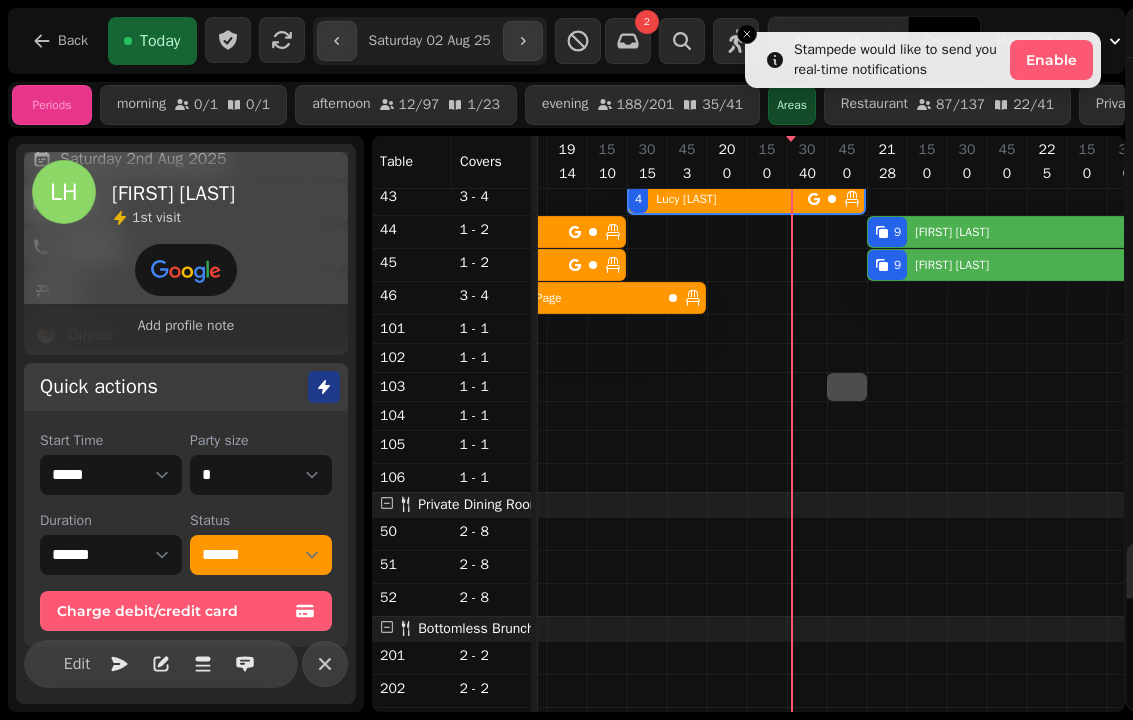 select on "****" 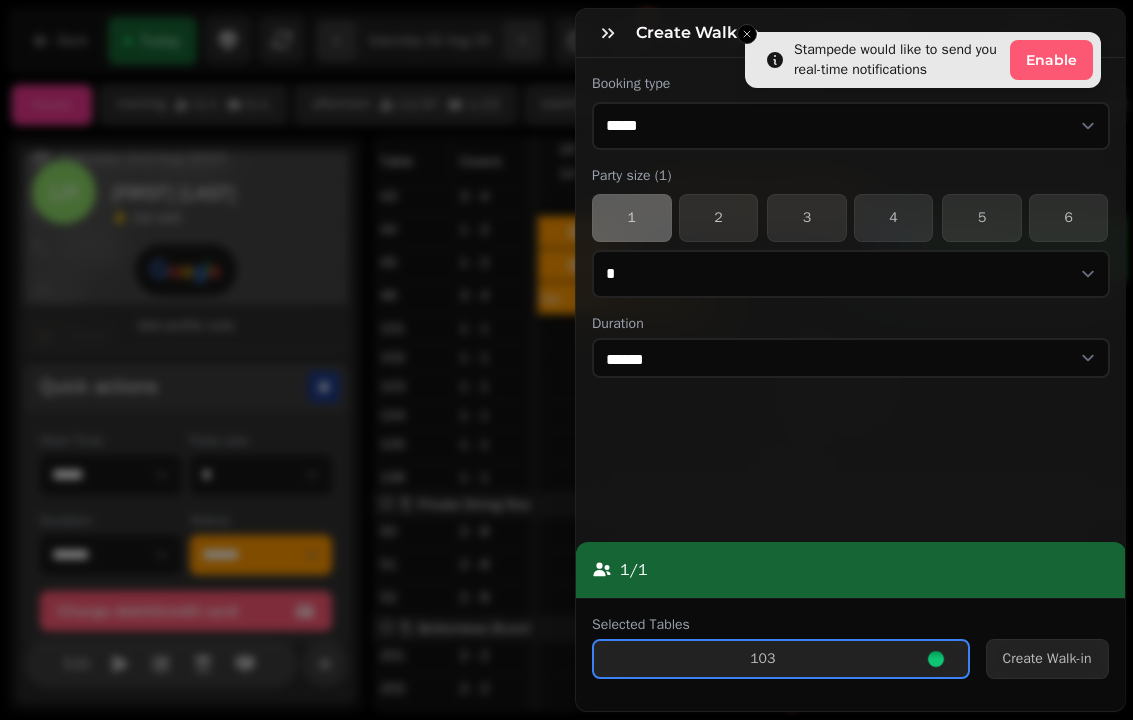 click on "Create Walk-in" at bounding box center [1047, 659] 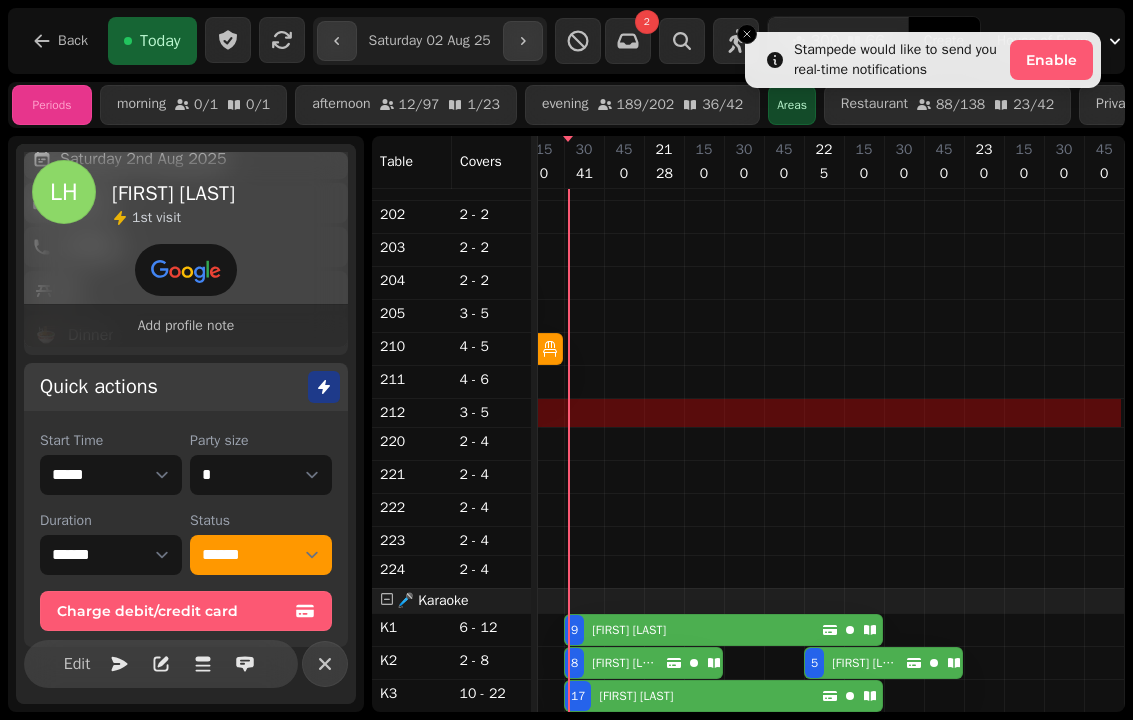 click at bounding box center (747, 34) 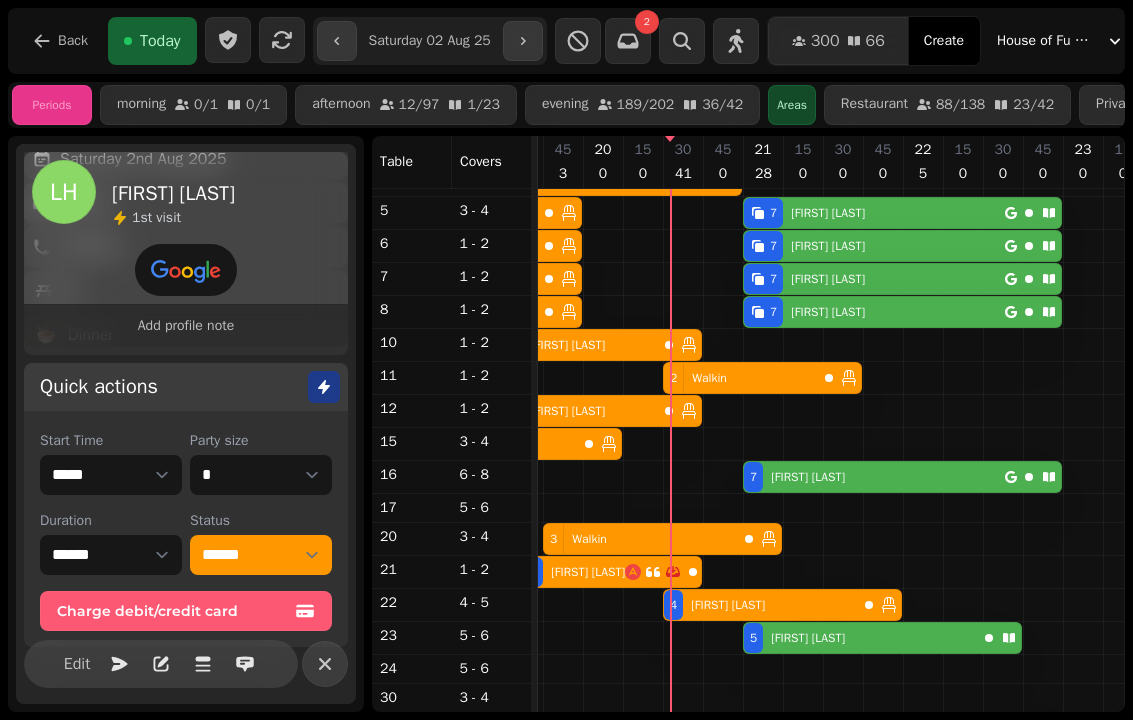 click at bounding box center (325, 664) 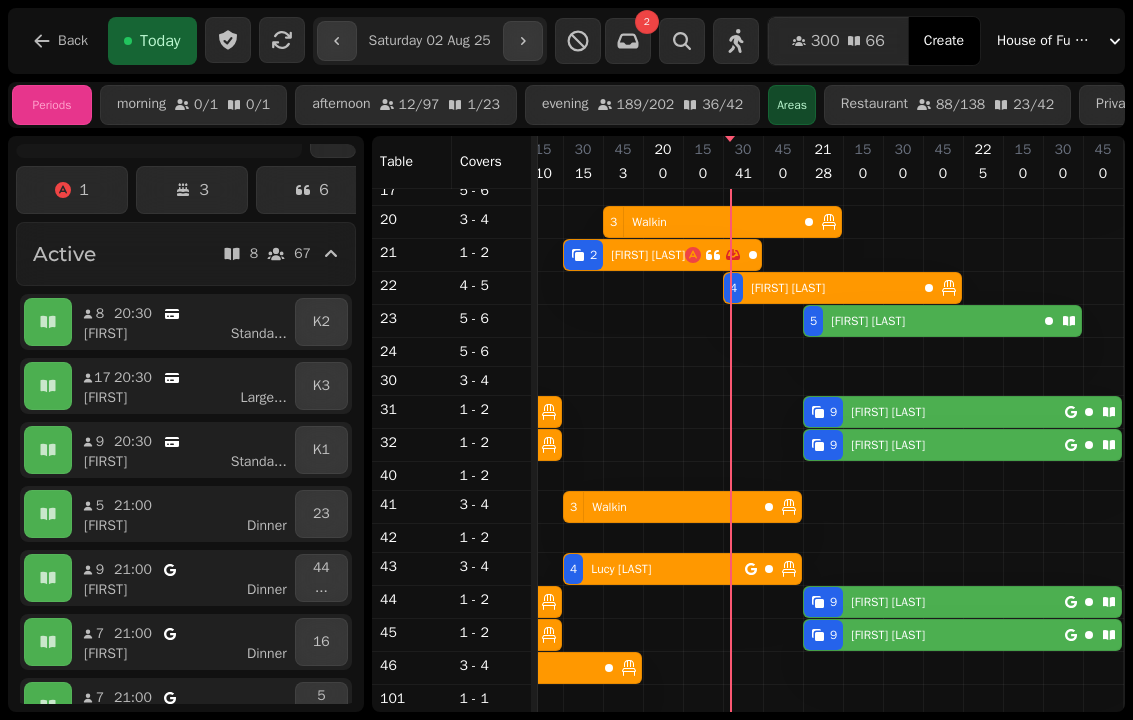 click on "[NUMBER] [FIRST]   [LAST]" at bounding box center [934, 412] 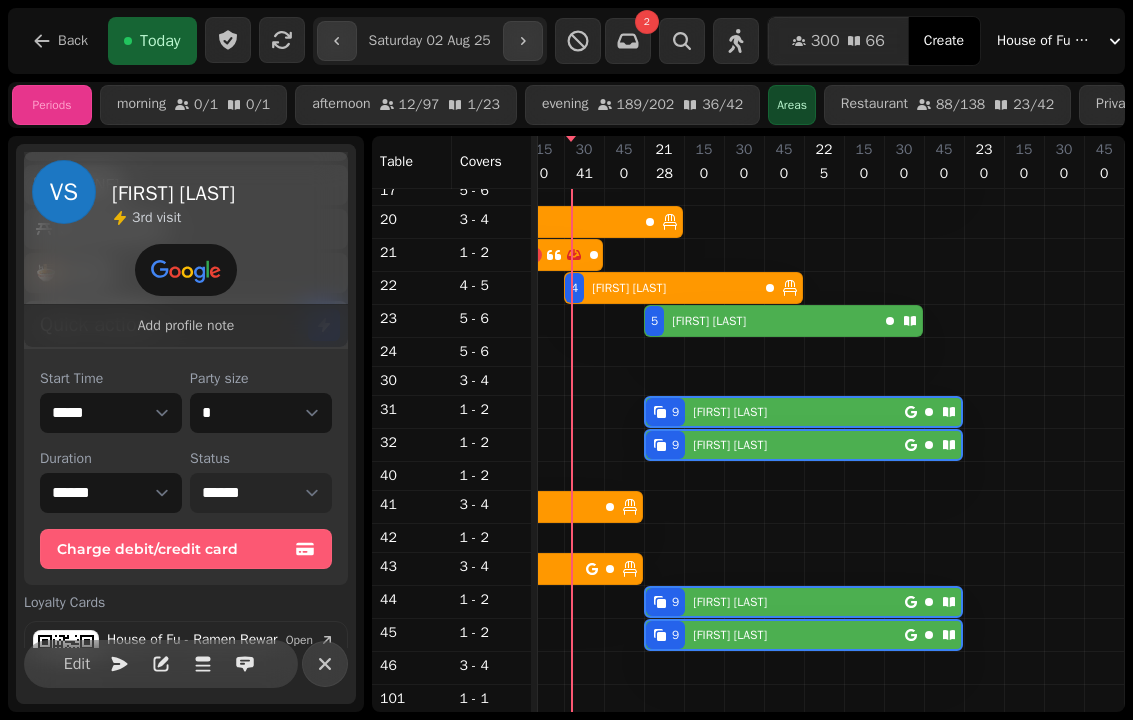 click on "**********" at bounding box center (261, 493) 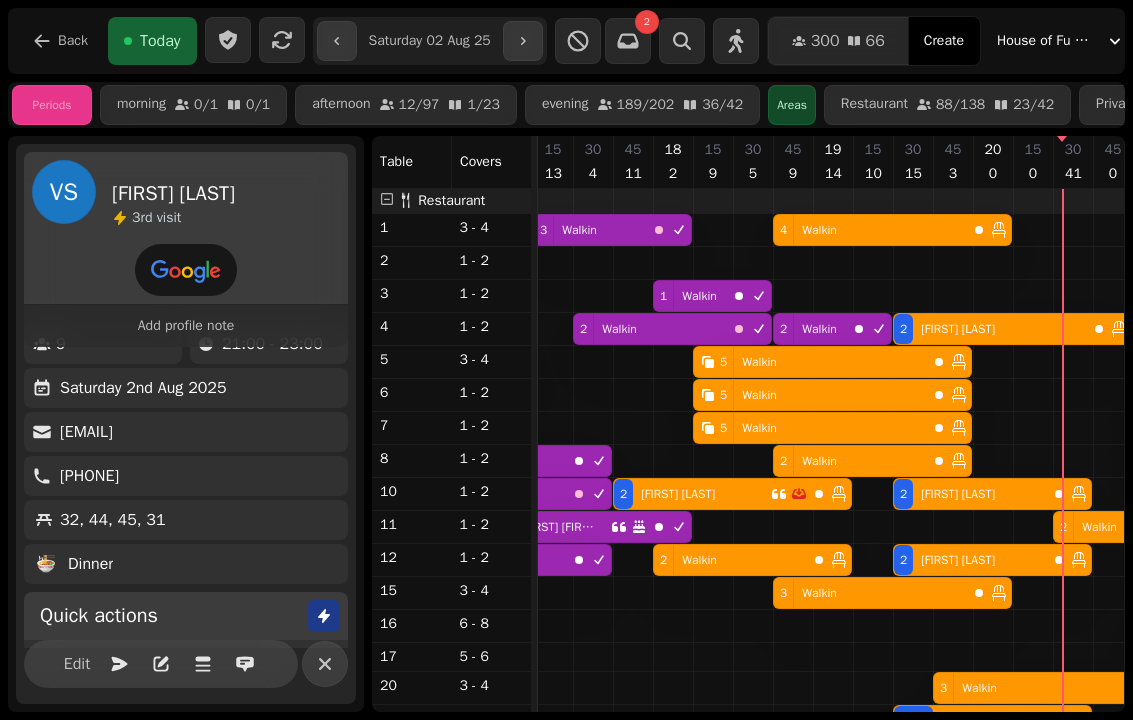 click on "[NUMBER] [STREET]" at bounding box center [810, 362] 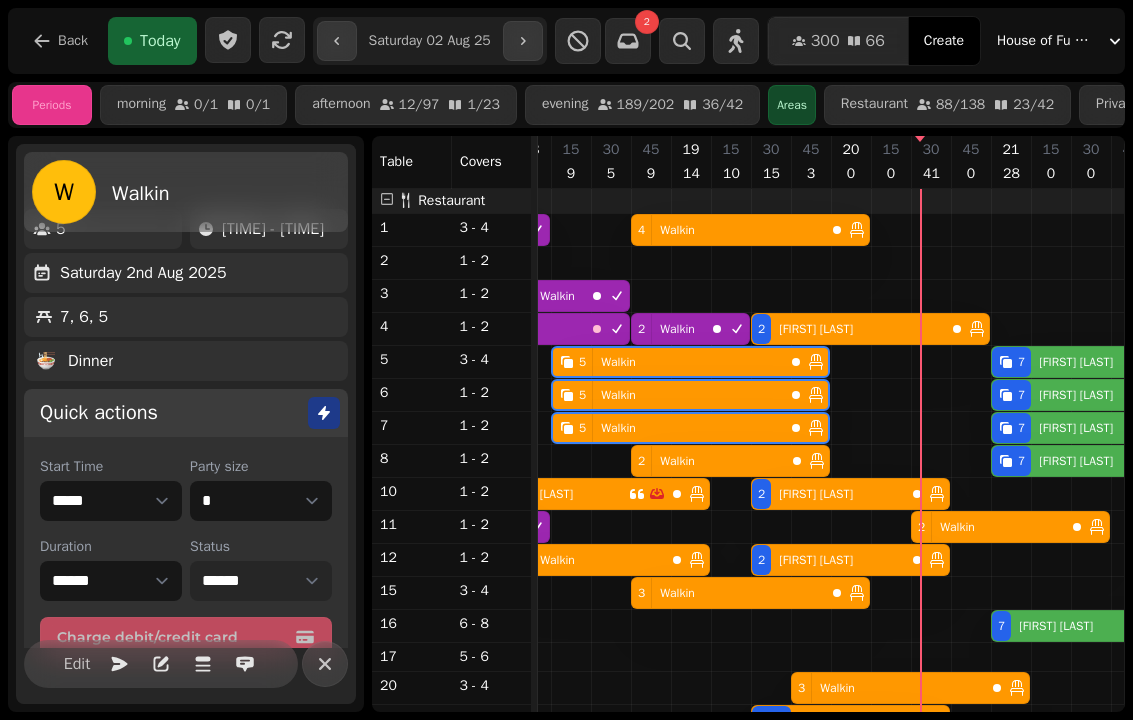 click on "**********" at bounding box center [261, 581] 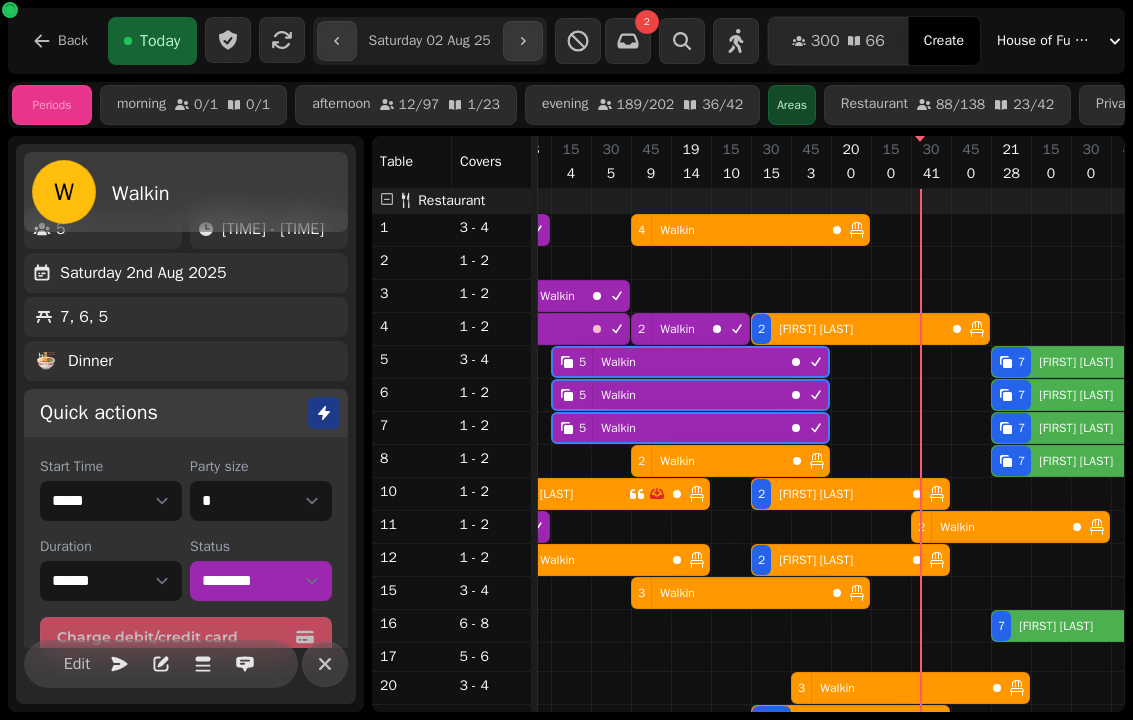 click on "Walkin" at bounding box center (677, 461) 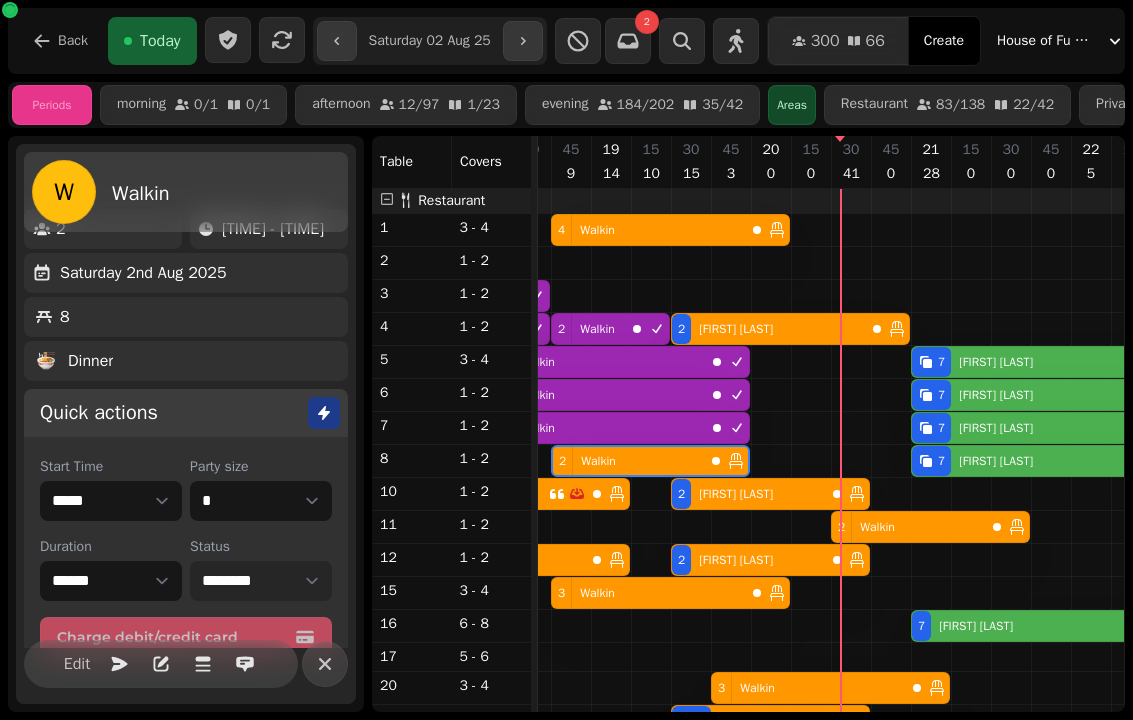 click on "**********" at bounding box center [261, 581] 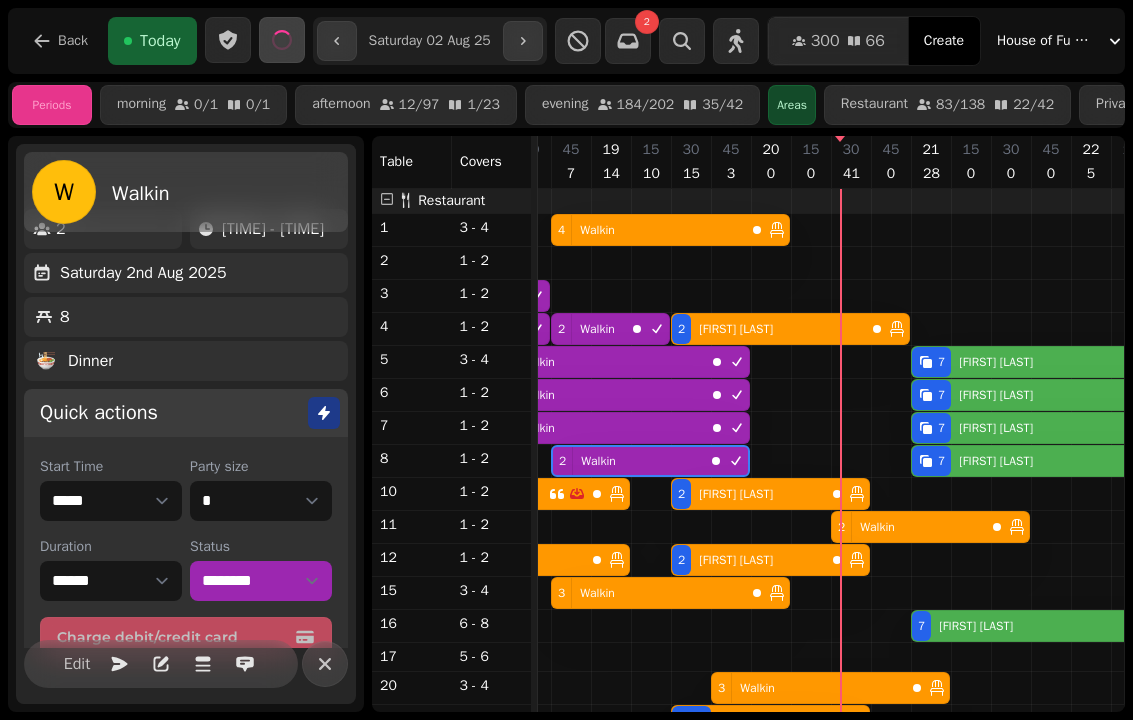 click 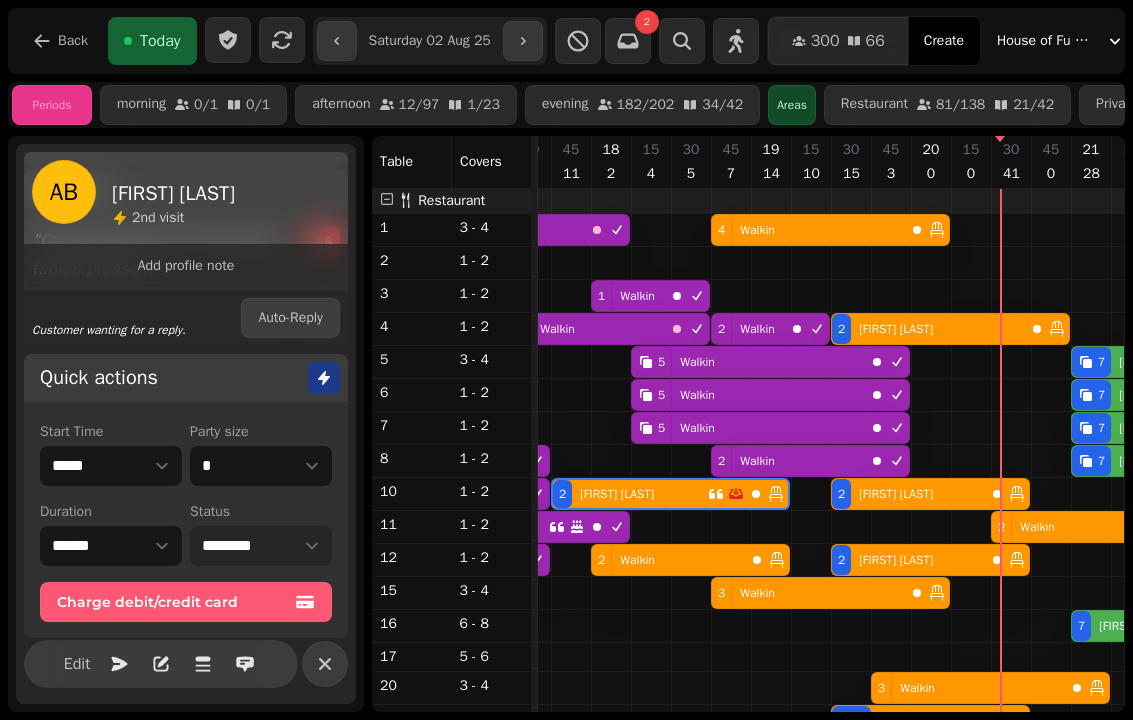 click on "**********" at bounding box center (261, 546) 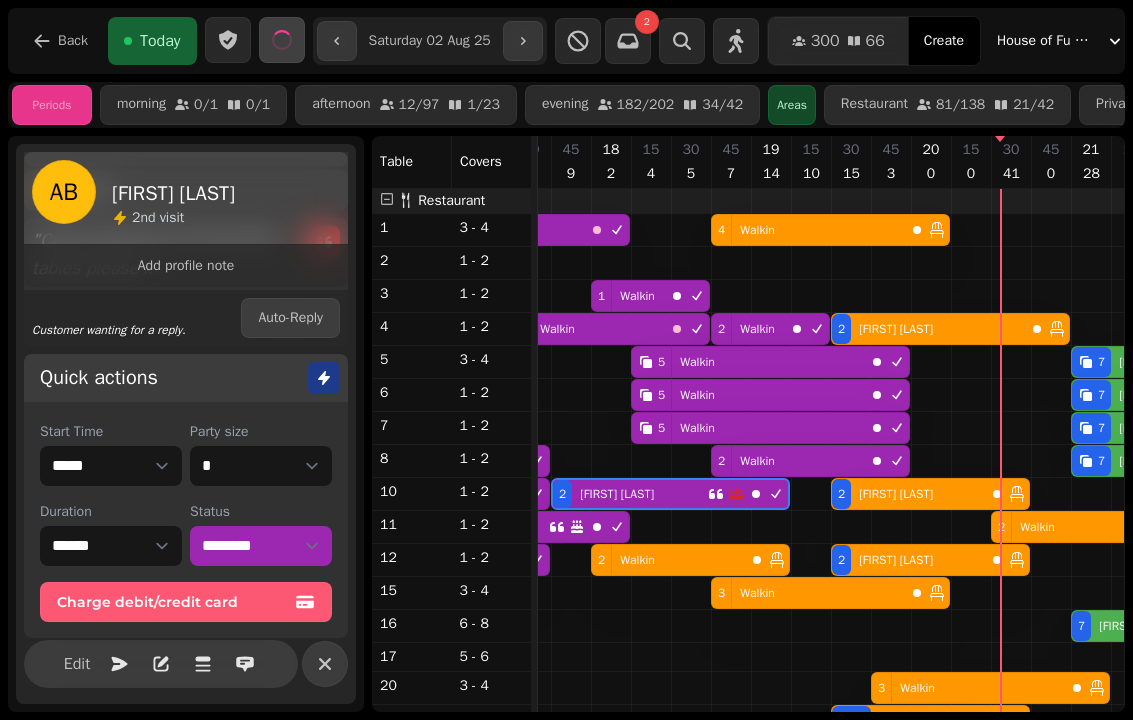 click on "2 Walkin" at bounding box center [668, 560] 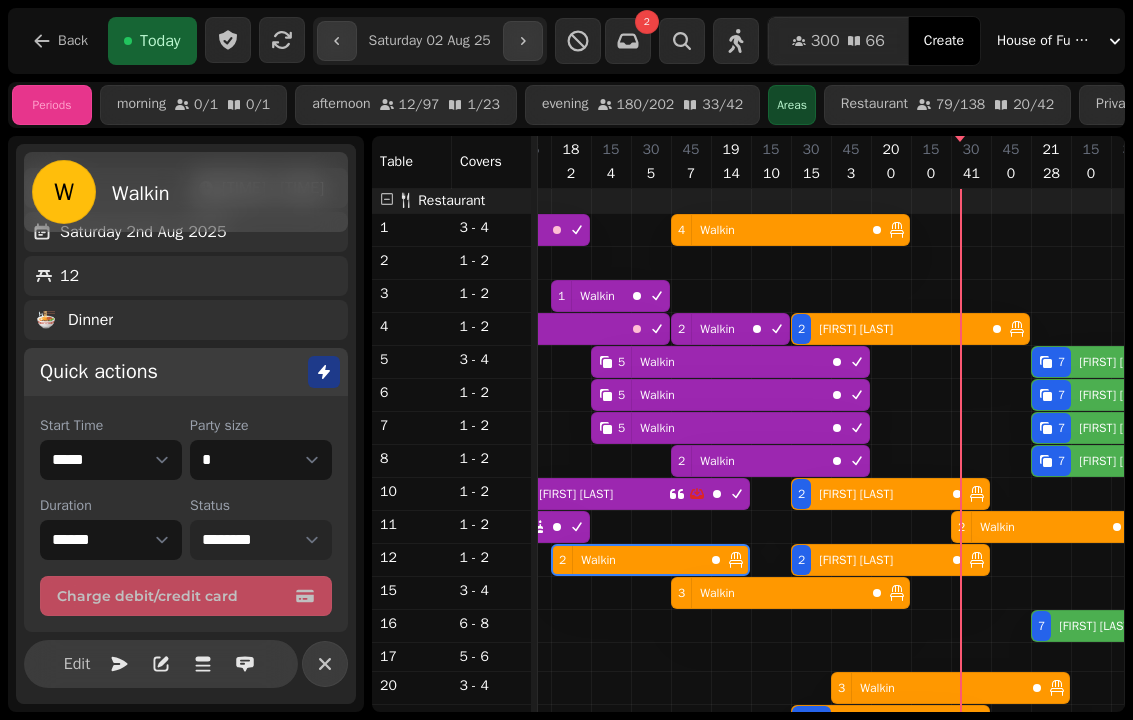 click on "**********" at bounding box center [261, 540] 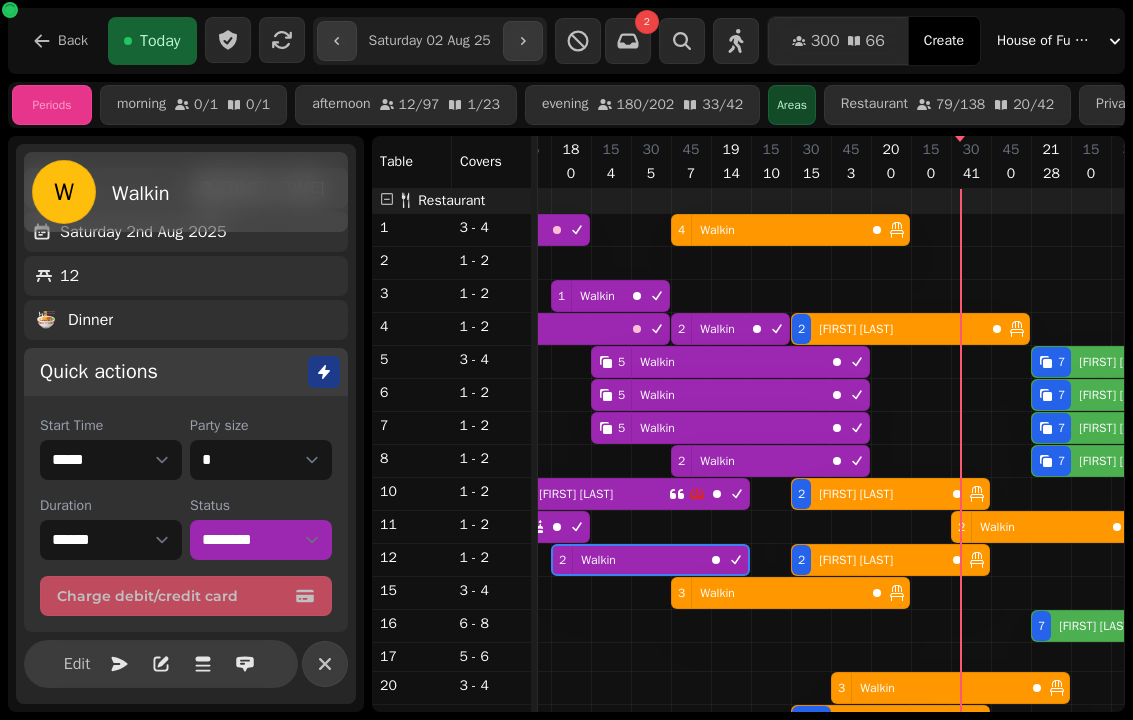 click on "3 Walkin" at bounding box center [768, 593] 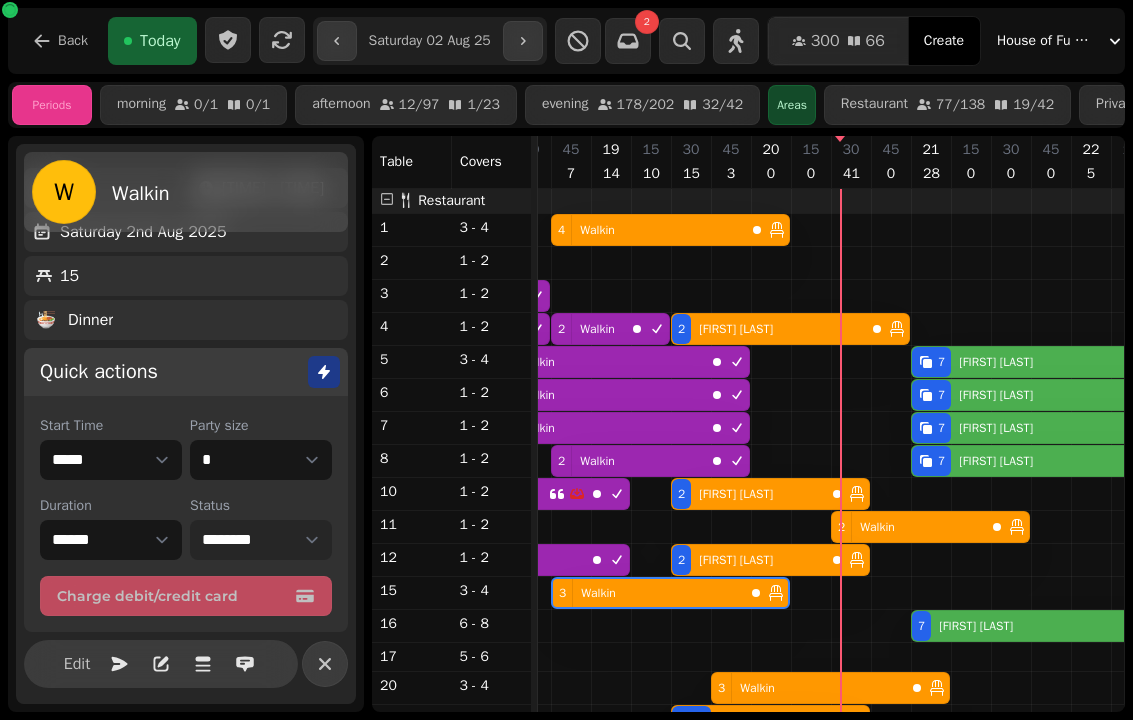 click on "**********" at bounding box center (261, 540) 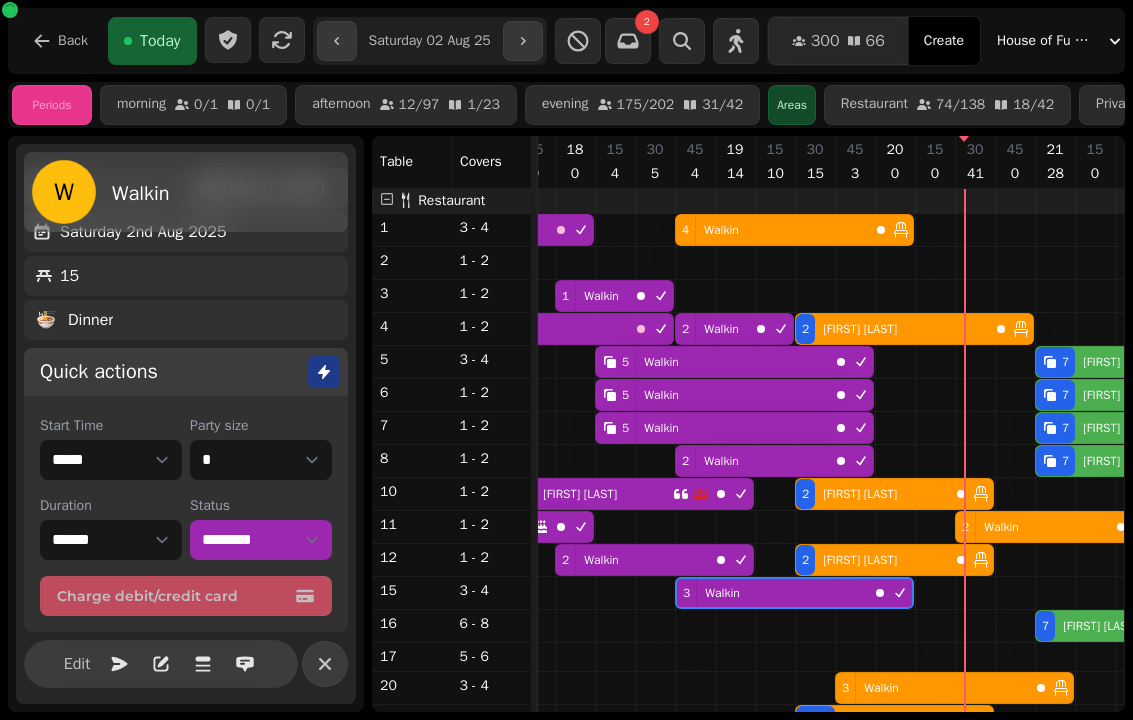 click on "[NUMBER] [STREET]" at bounding box center (772, 230) 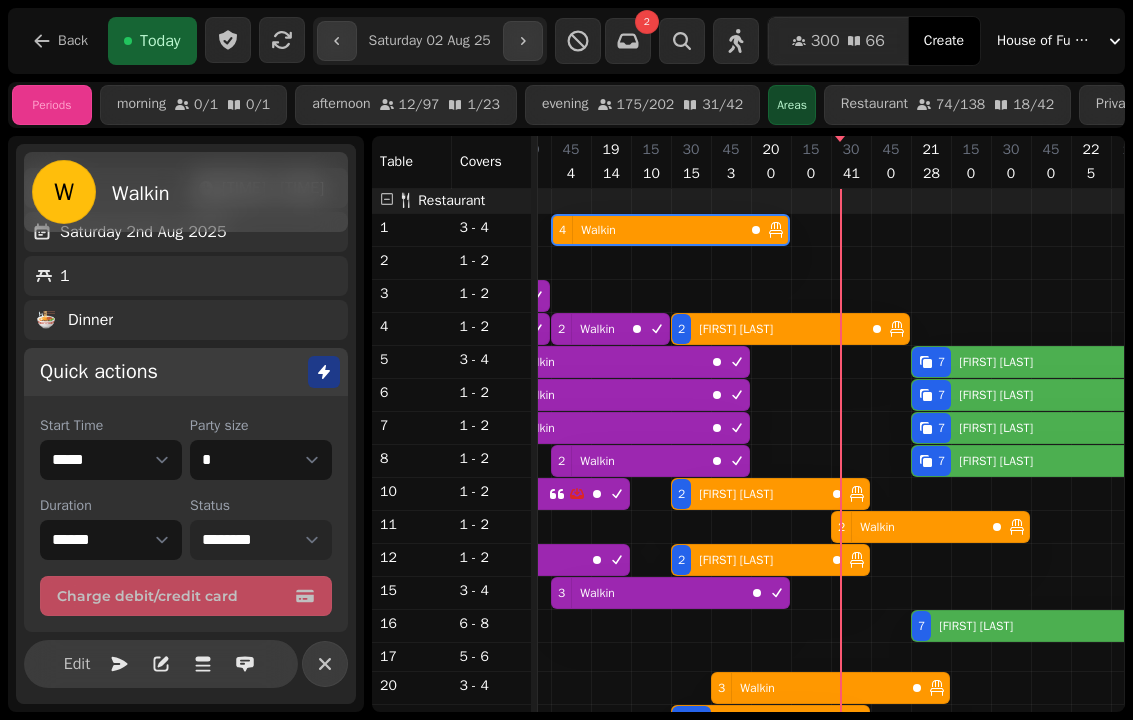 click on "**********" at bounding box center (261, 540) 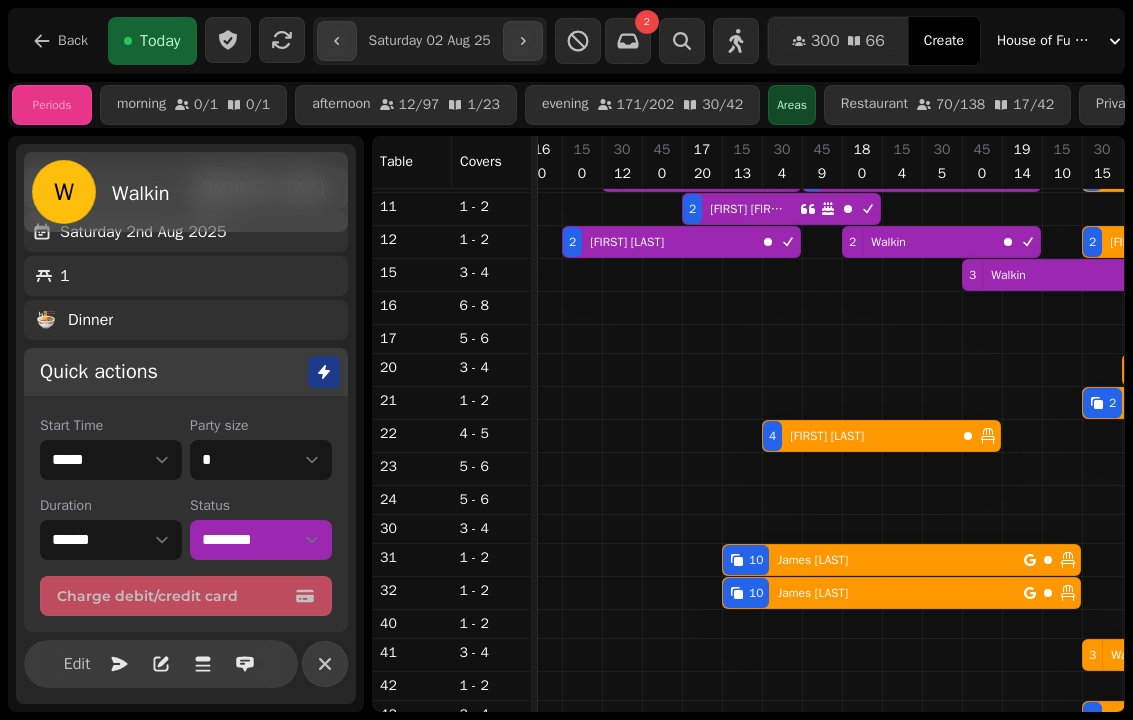 click on "[FIRST]   [LAST]" at bounding box center [827, 436] 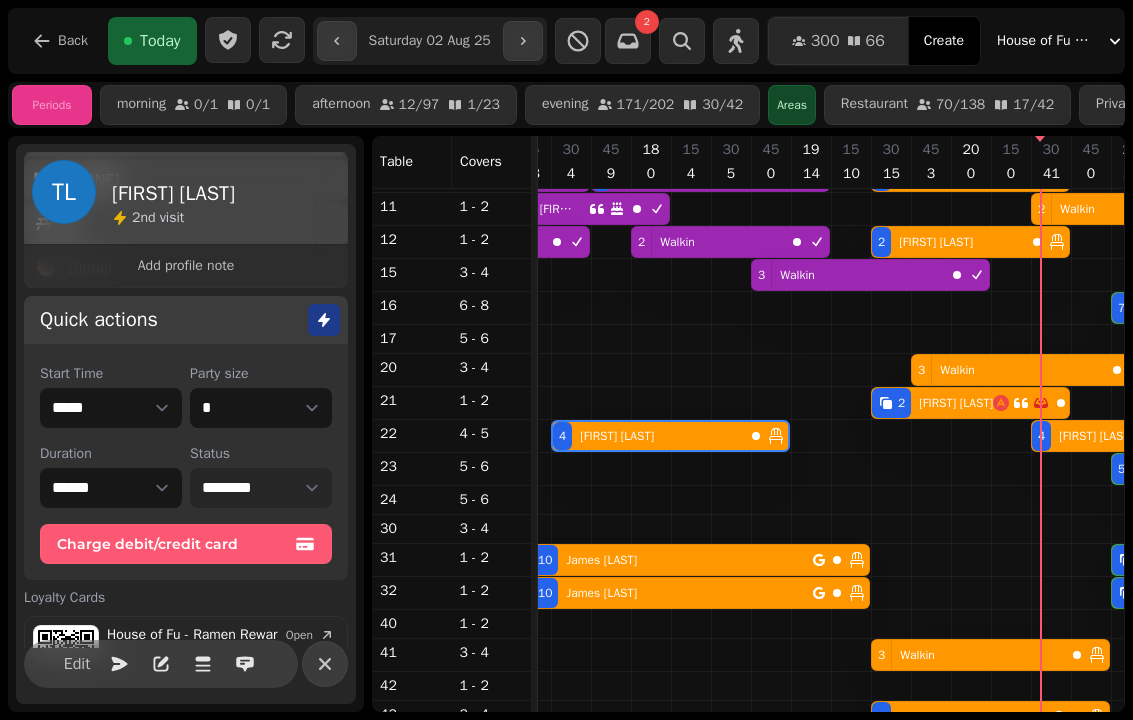 click on "**********" at bounding box center [261, 488] 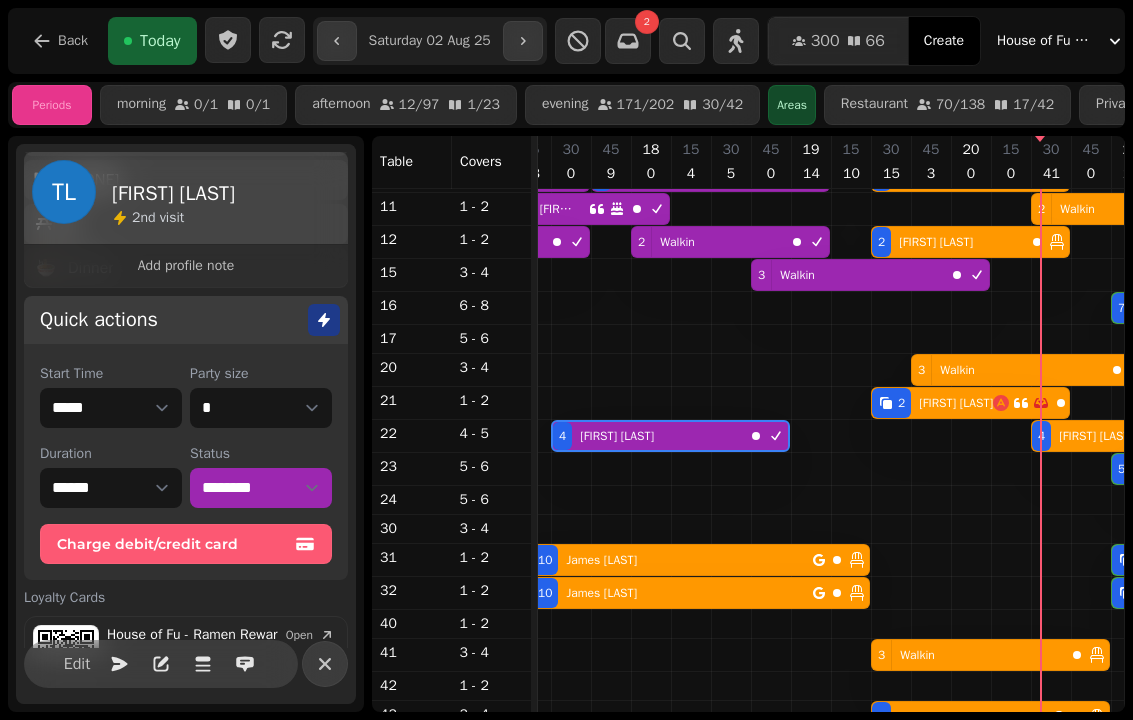 click at bounding box center (691, 789) 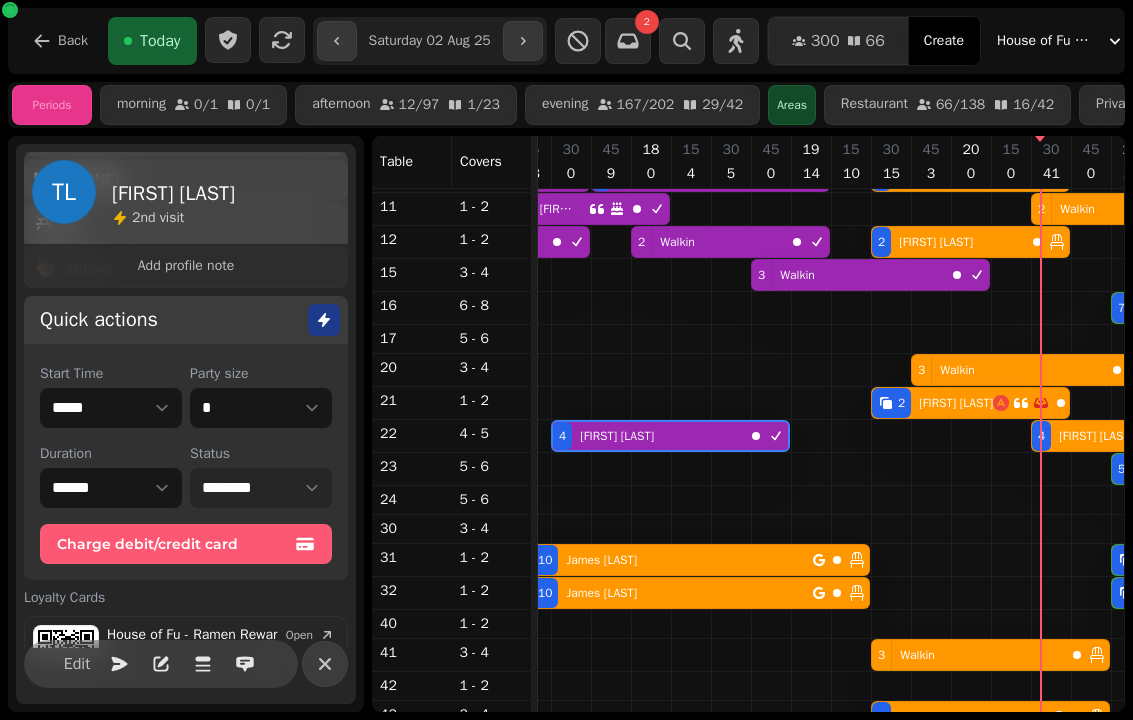 click on "**********" at bounding box center [261, 488] 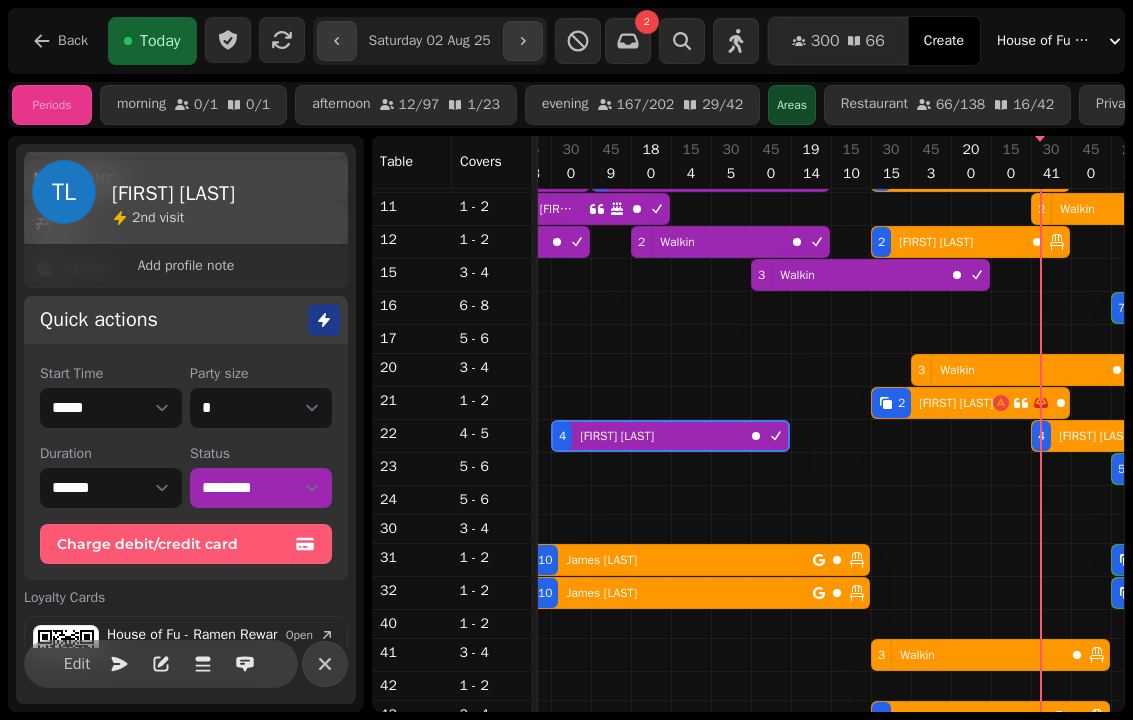 click on "[FIRST]   [LAST]" at bounding box center [601, 560] 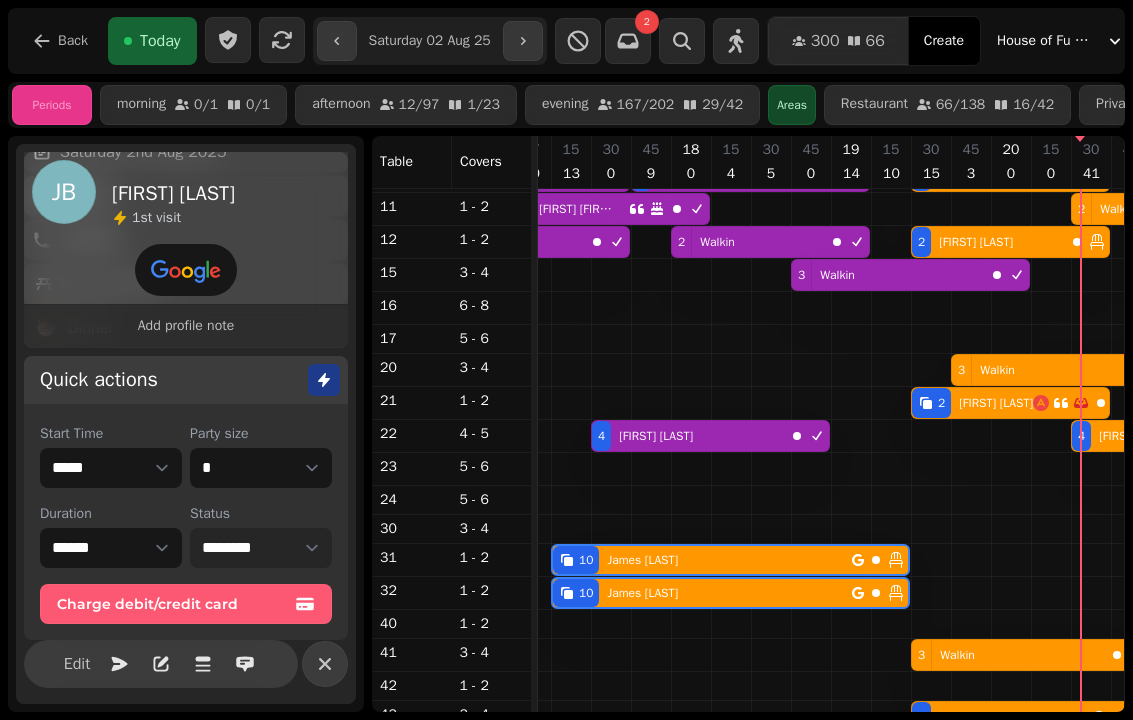 click on "**********" at bounding box center (261, 548) 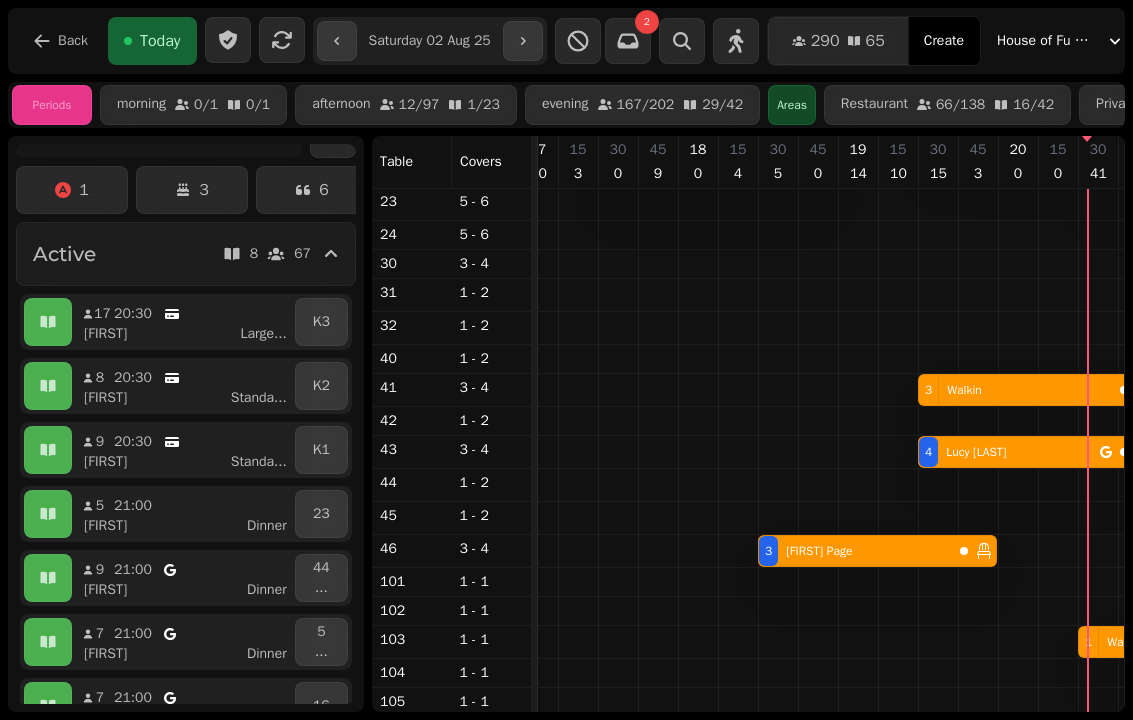 click on "House of Fu Manchester" at bounding box center [1047, 41] 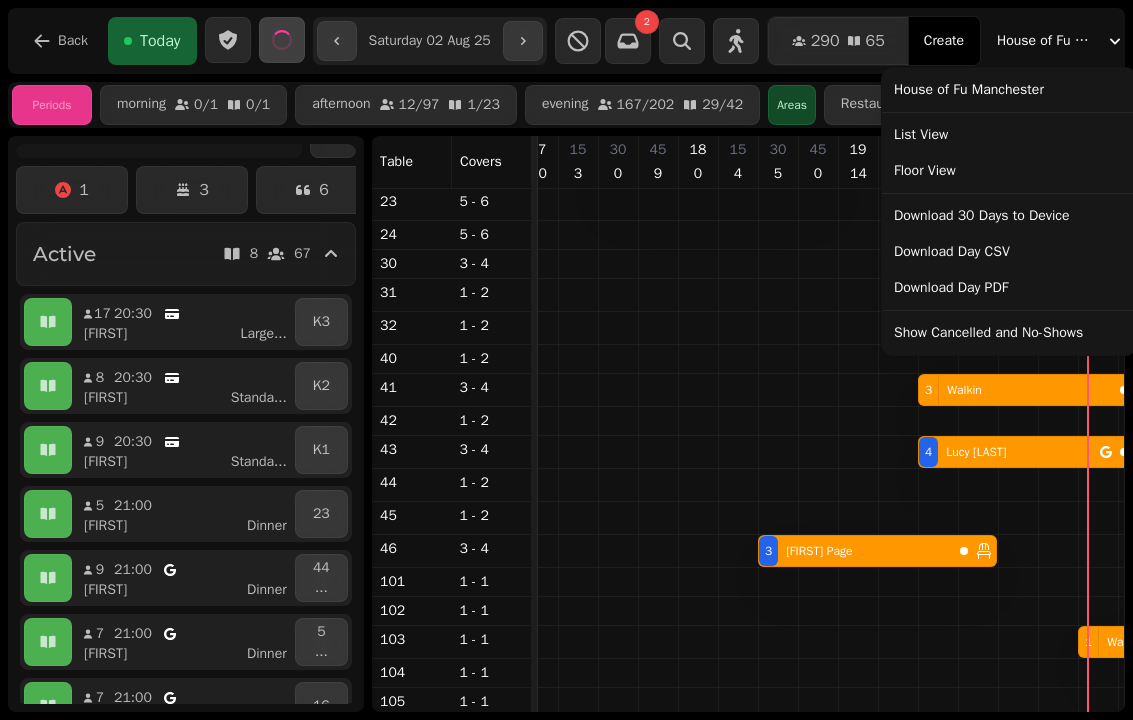 click on "Show Cancelled and No-Shows" at bounding box center (1009, 333) 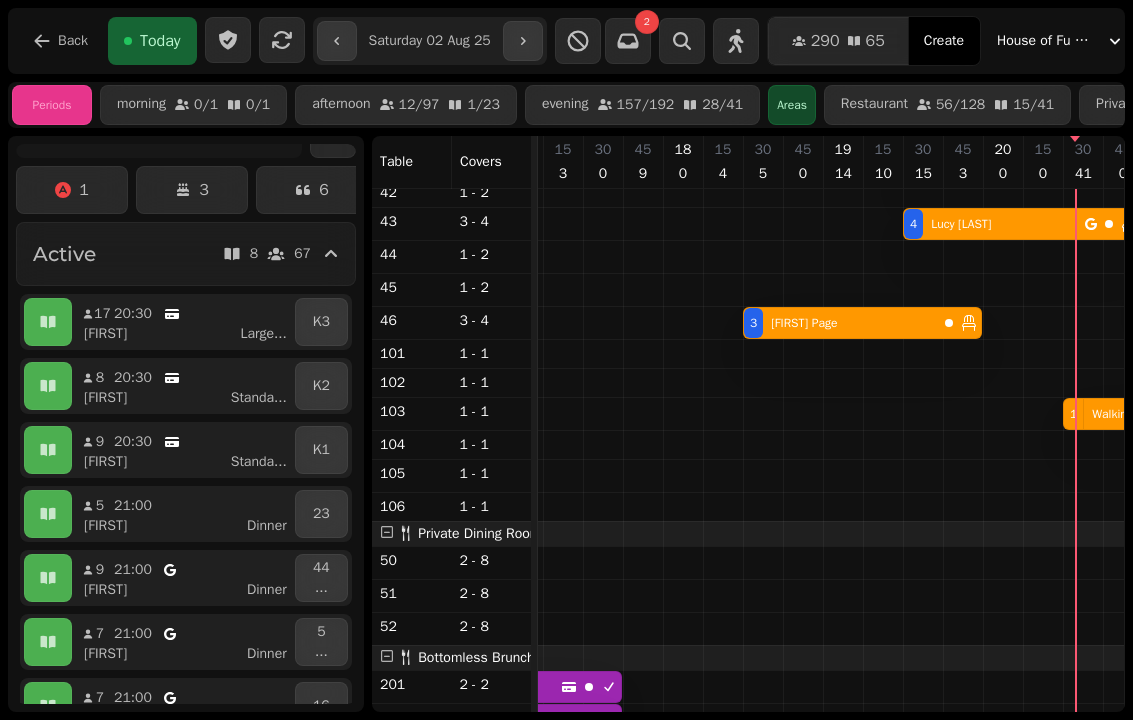 click on "[NUMBER] [FIRST]   [LAST]" at bounding box center (840, 323) 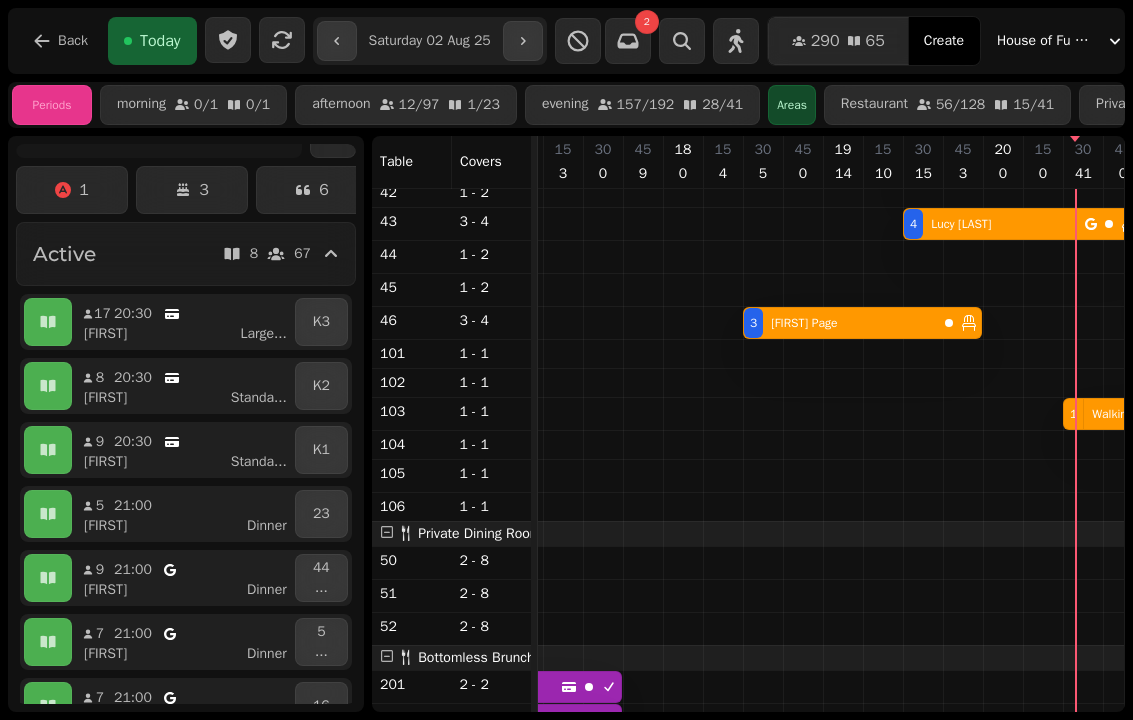 select on "**********" 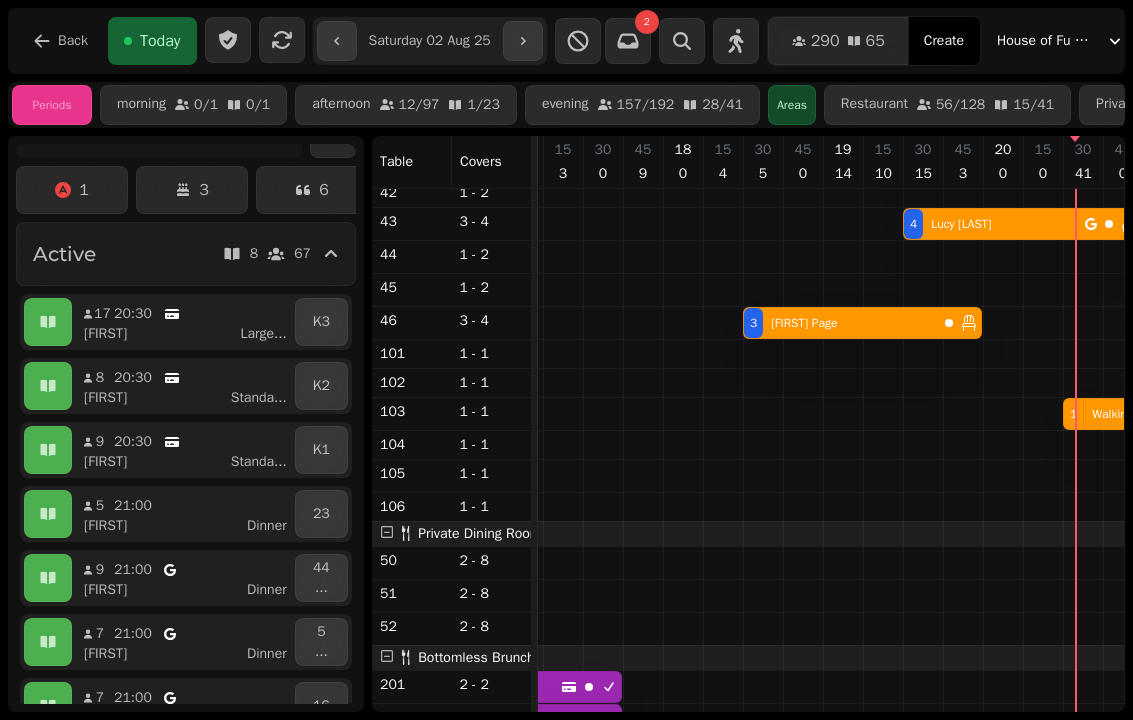 select on "*" 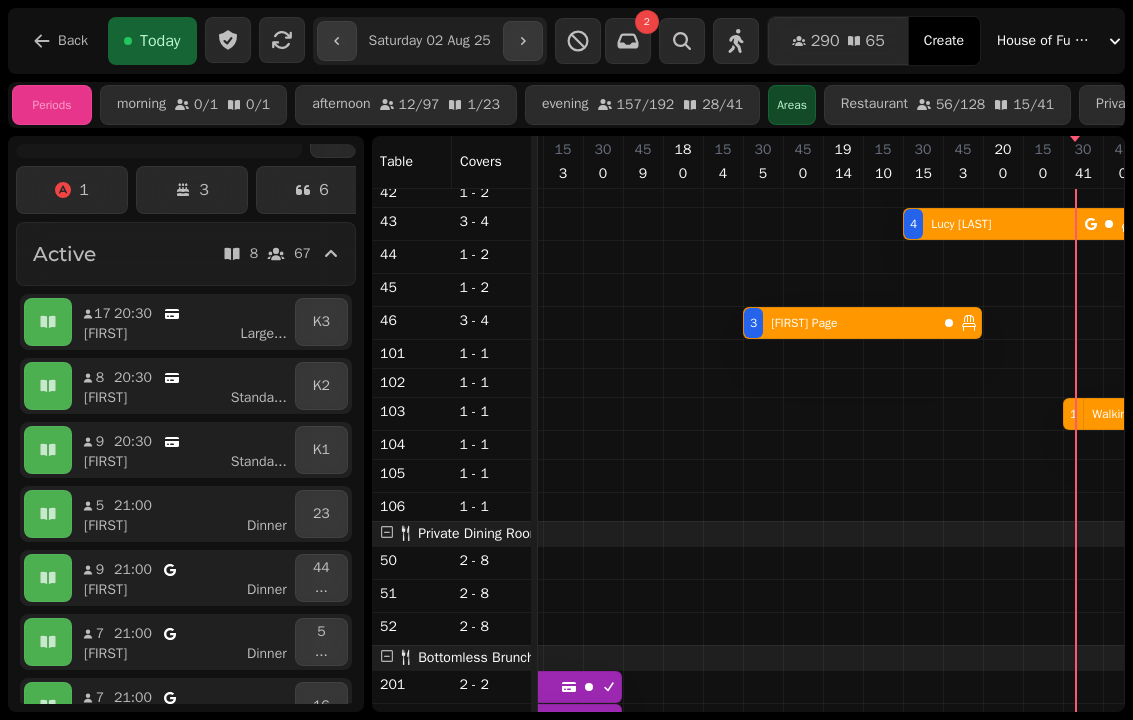 select on "****" 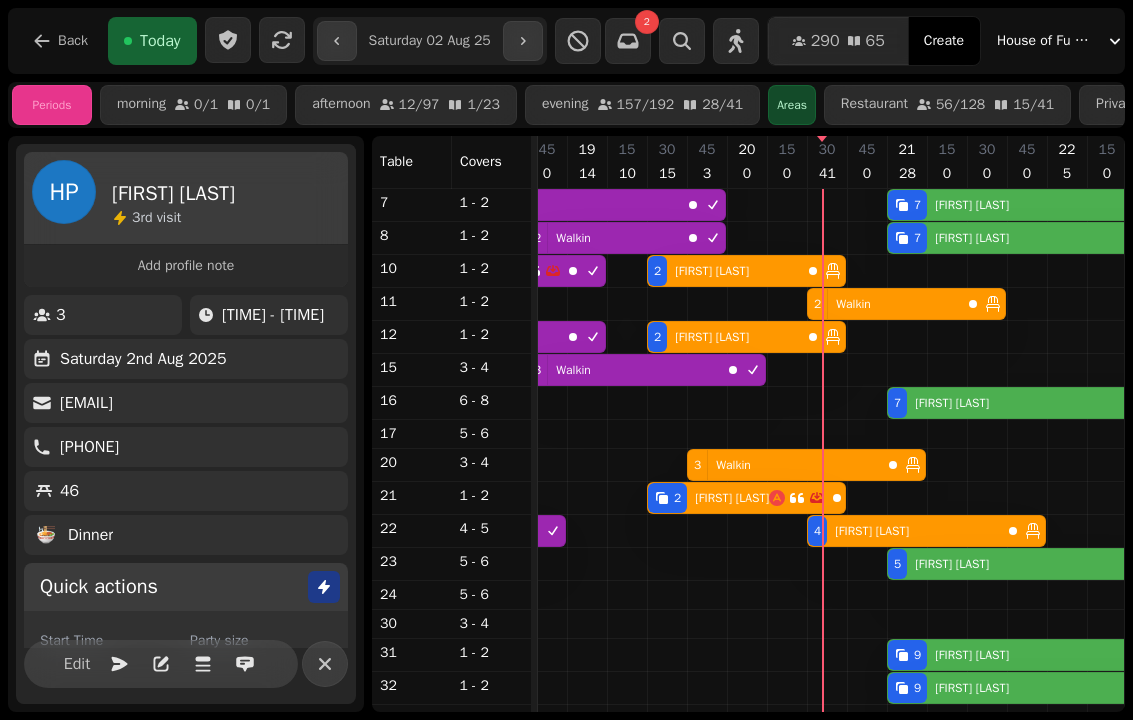 select on "**********" 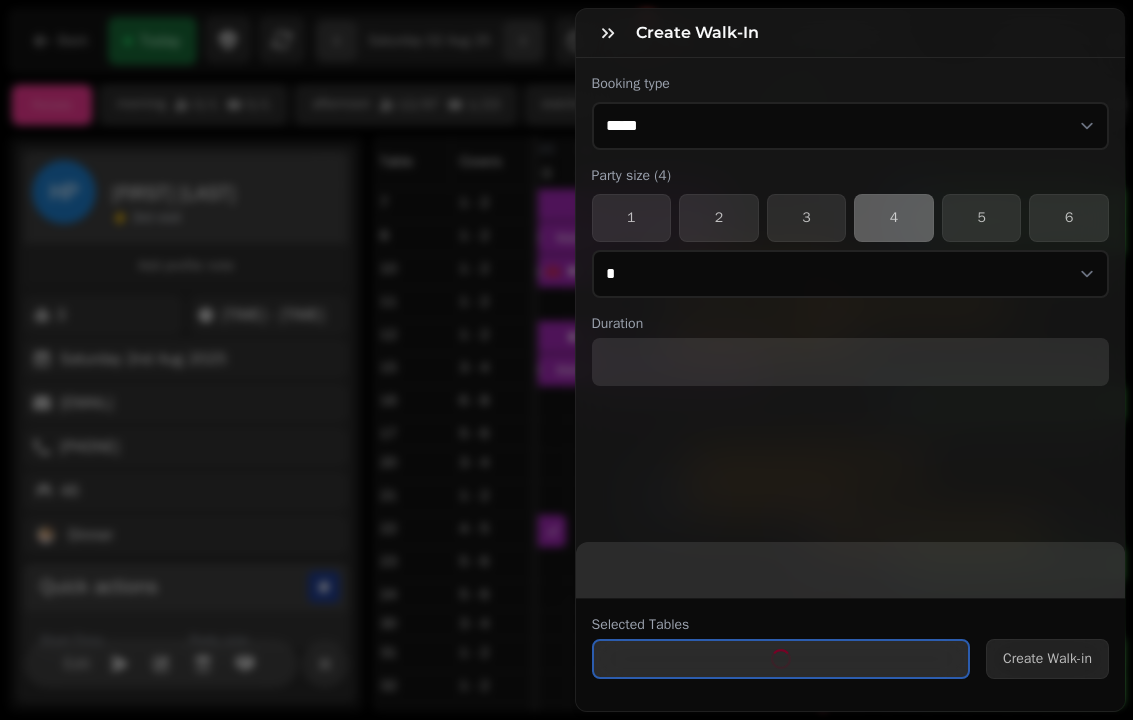select on "****" 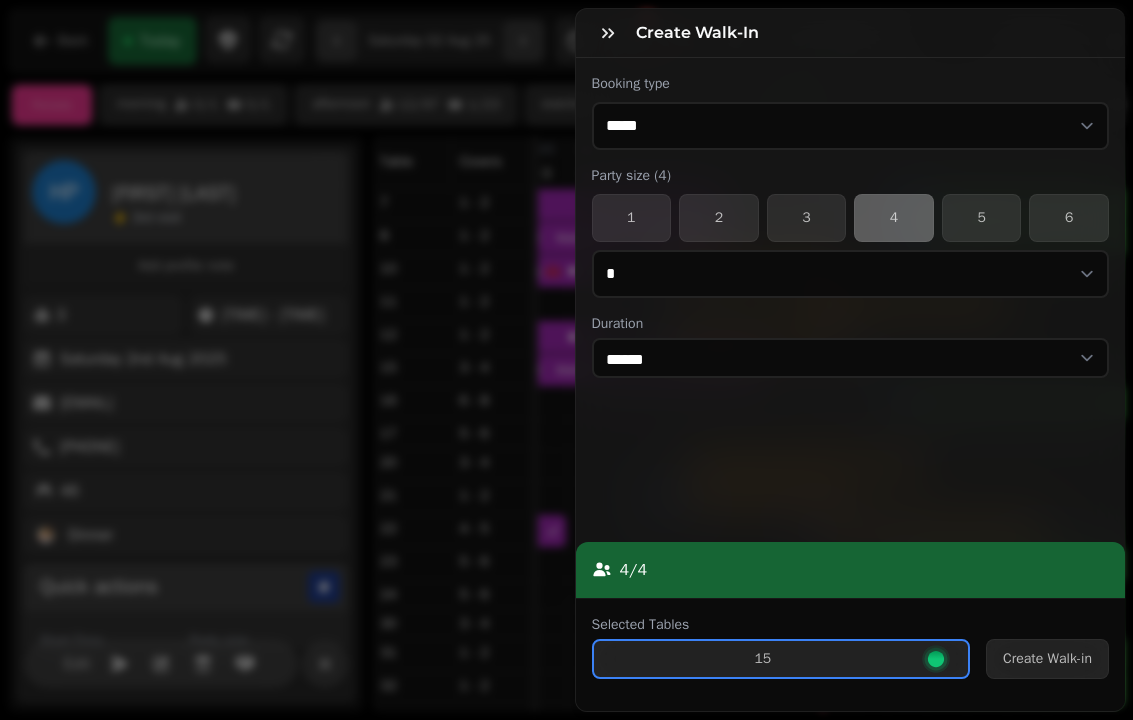 click on "3" at bounding box center (807, 218) 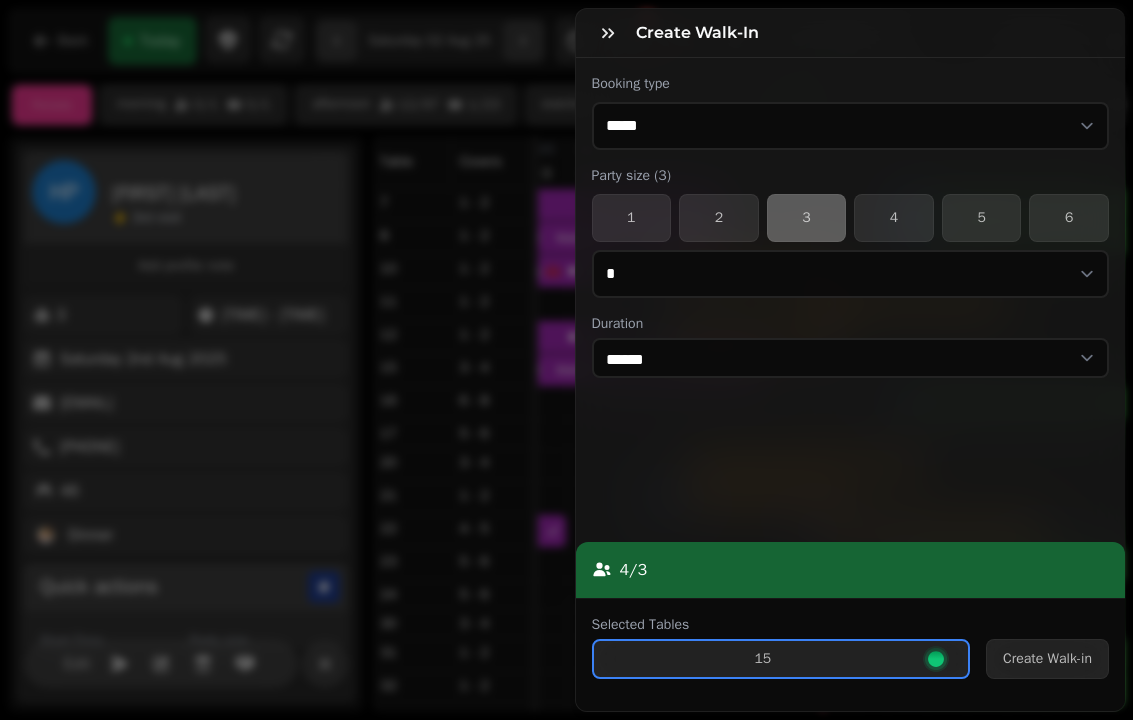click on "Create Walk-in" at bounding box center (1047, 659) 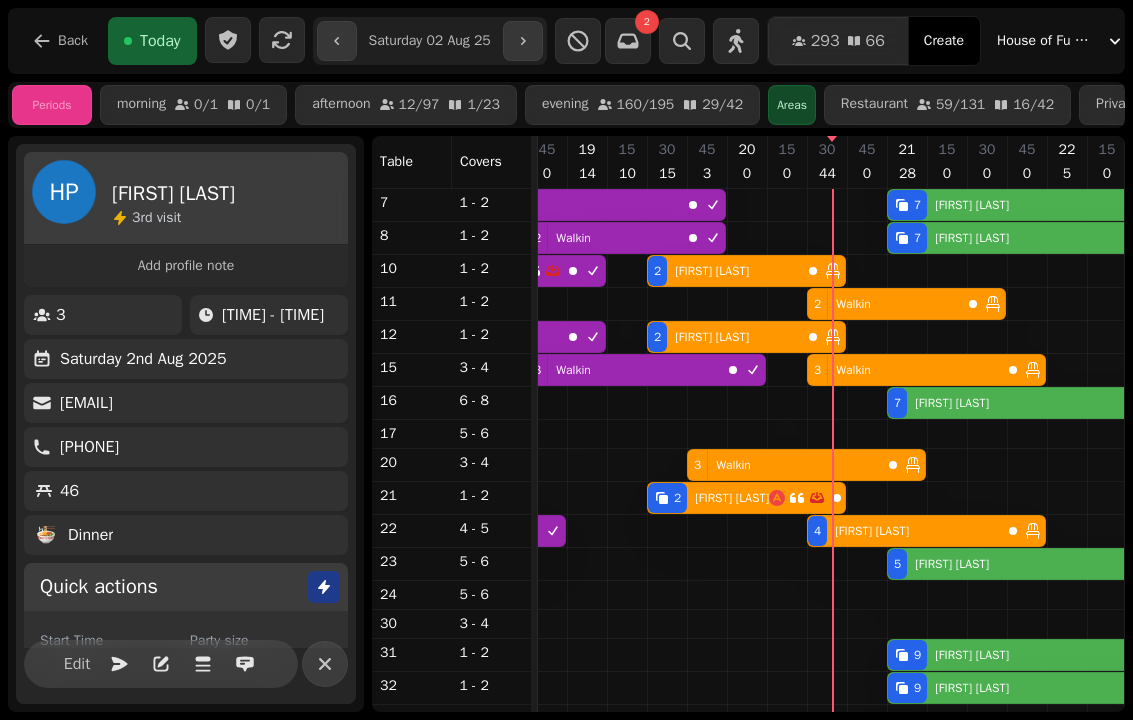 scroll, scrollTop: 211, scrollLeft: 3039, axis: both 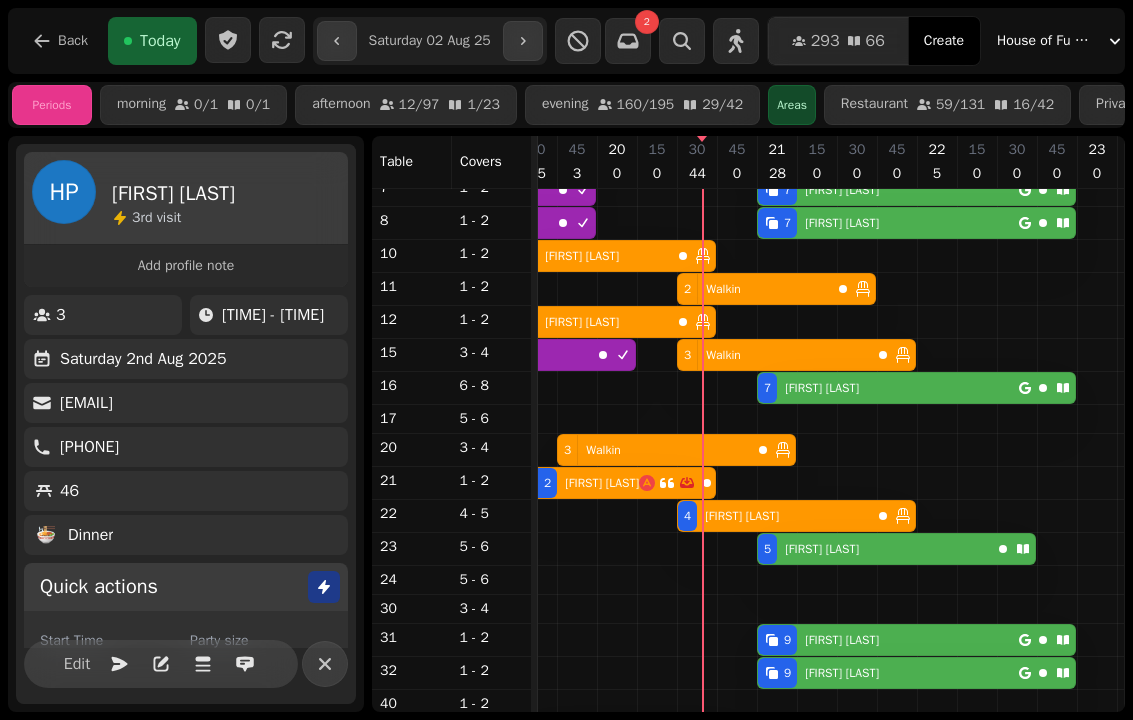click on "[NUMBER] [FIRST]   [LAST]" at bounding box center (888, 124) 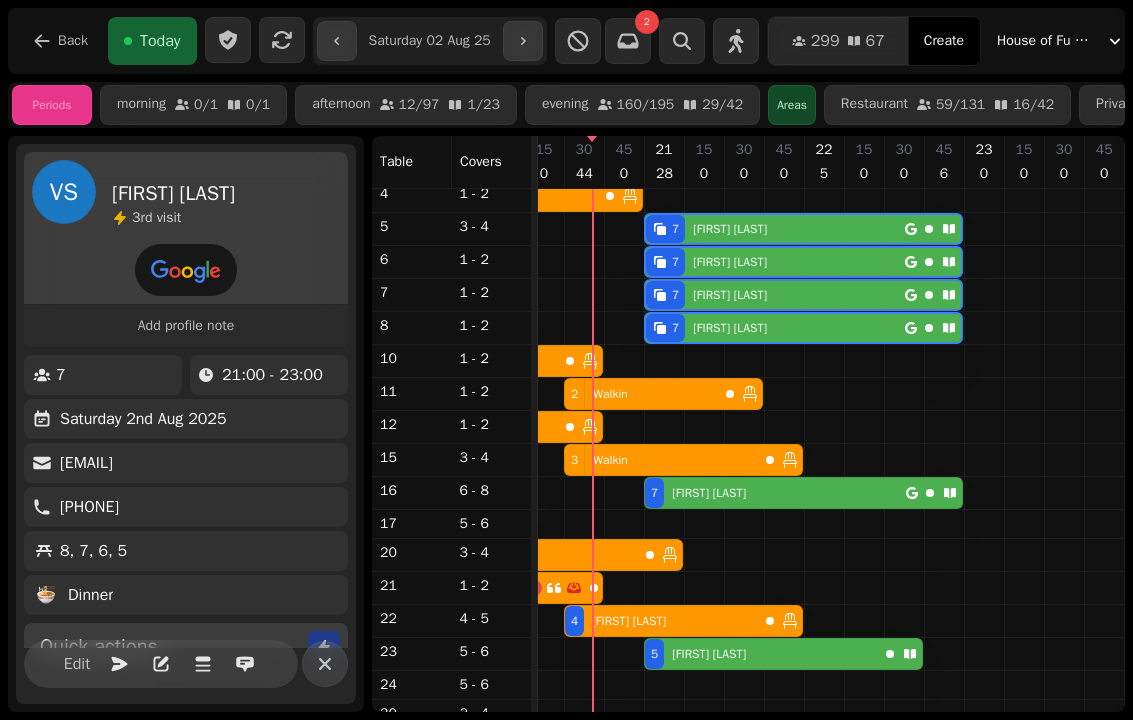 click on "[NUMBER] [FIRST]   [LAST]" at bounding box center [775, 493] 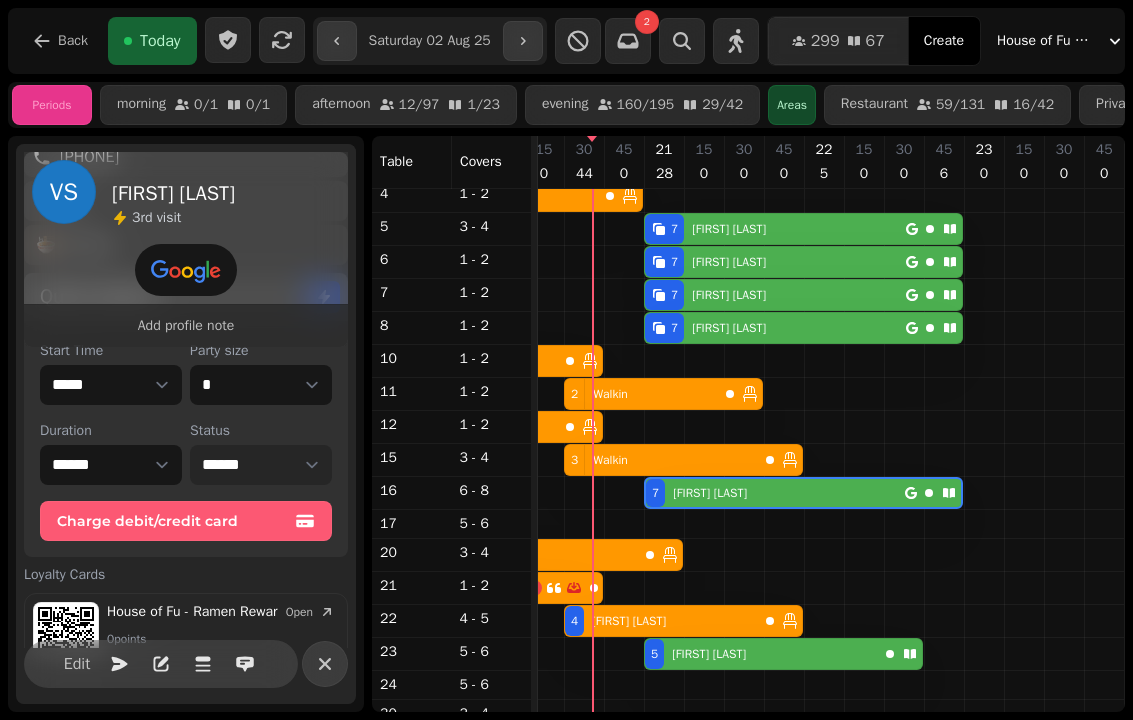 click on "**********" at bounding box center [261, 465] 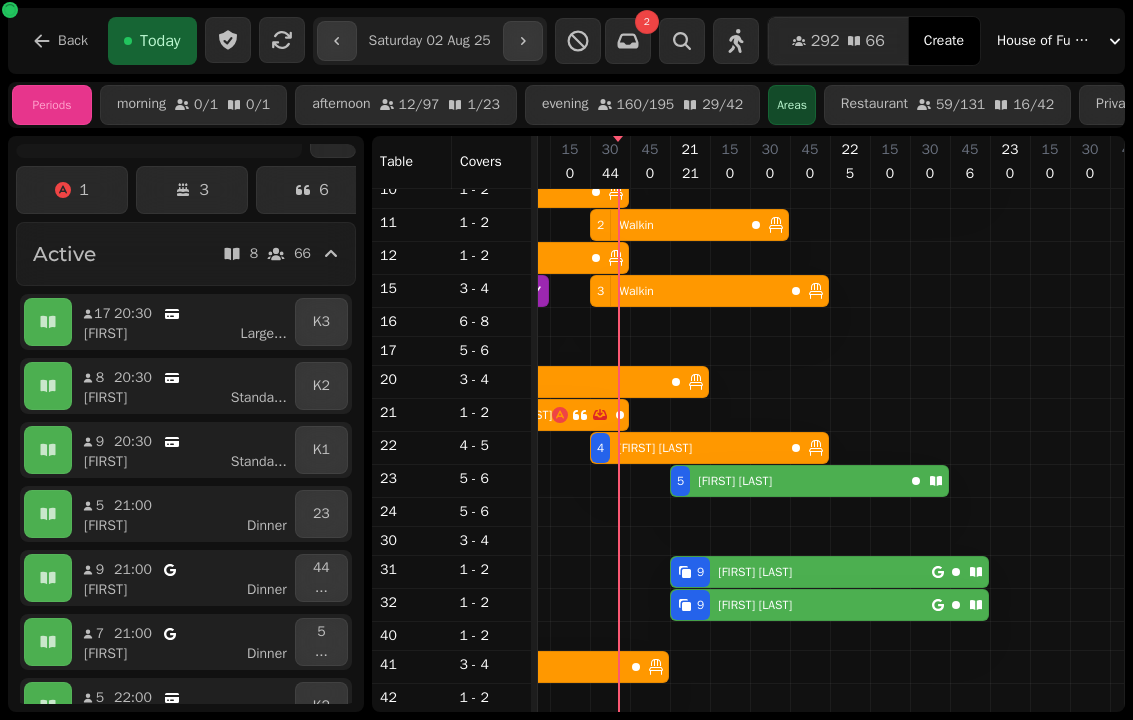 click on "[NUMBER] [FIRST]   [LAST]" at bounding box center [801, 572] 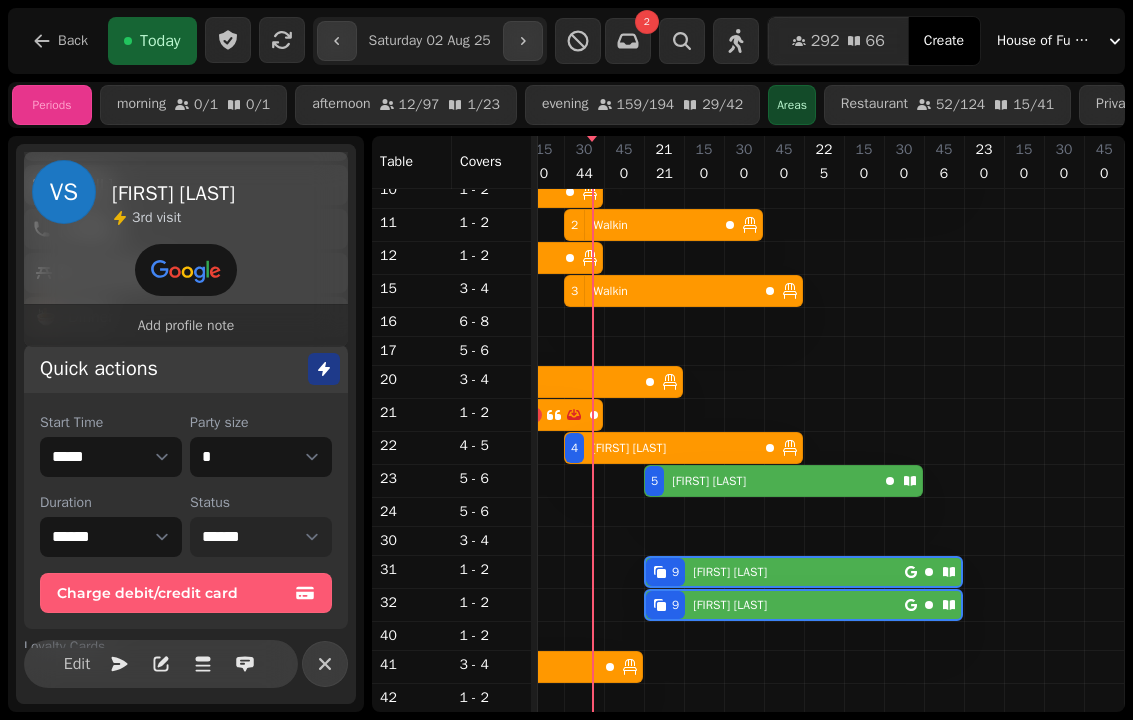 click on "**********" at bounding box center (261, 537) 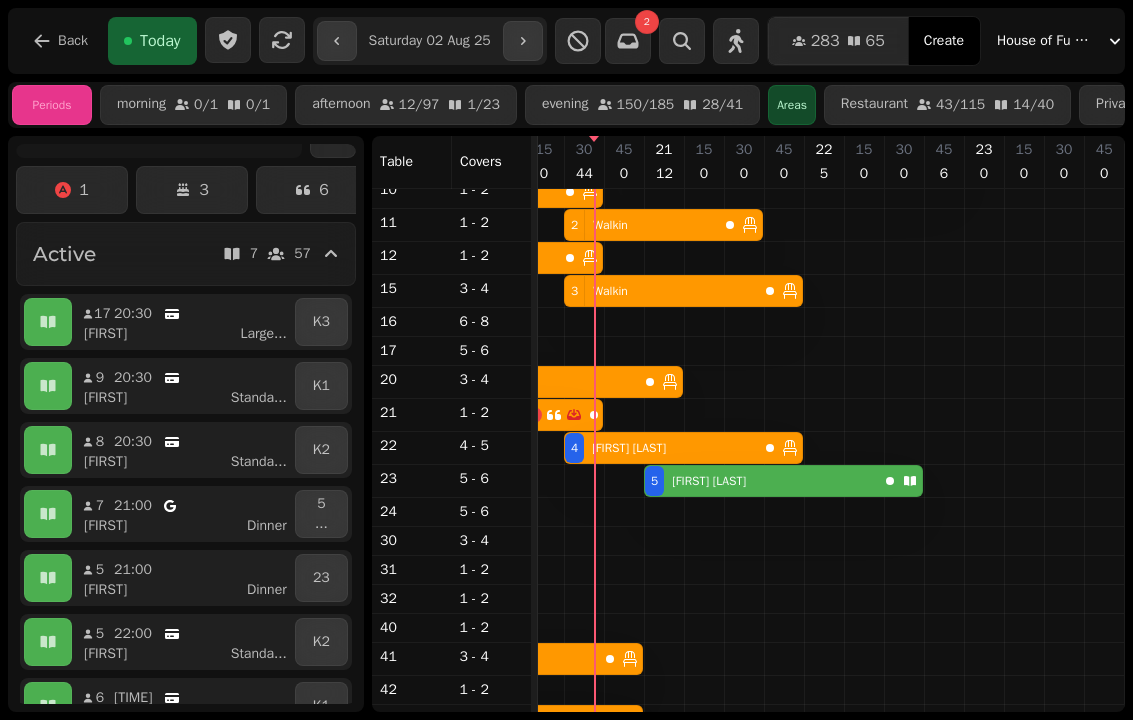scroll, scrollTop: 276, scrollLeft: 3254, axis: both 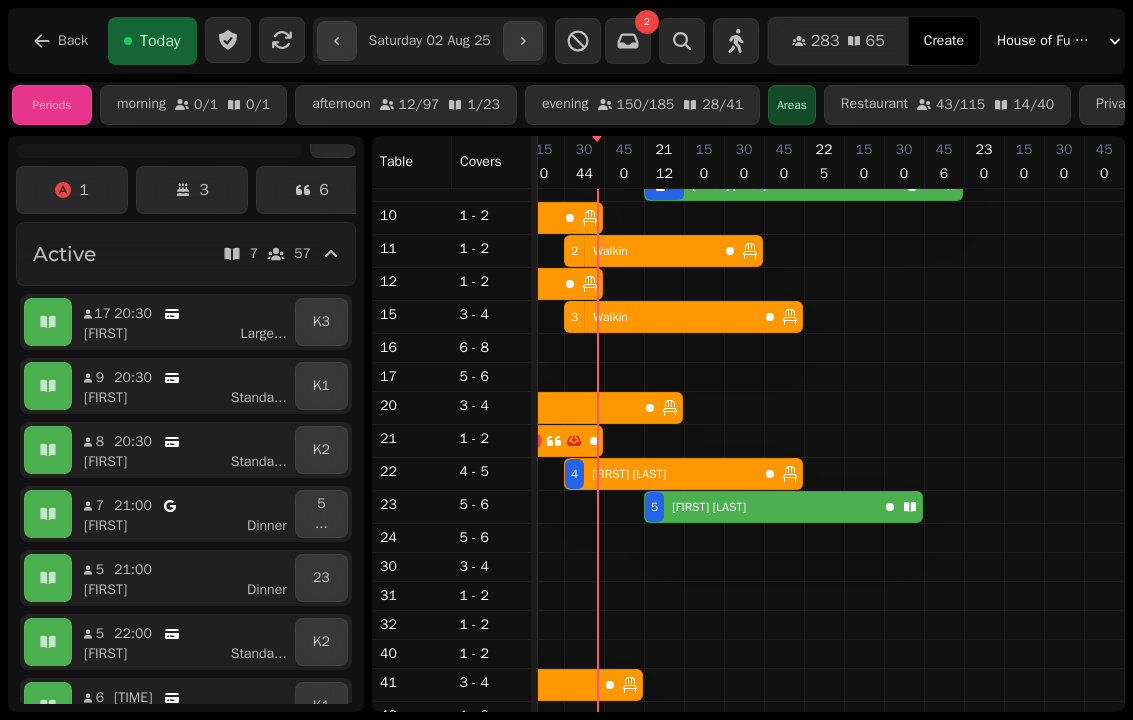 click at bounding box center [562, 284] 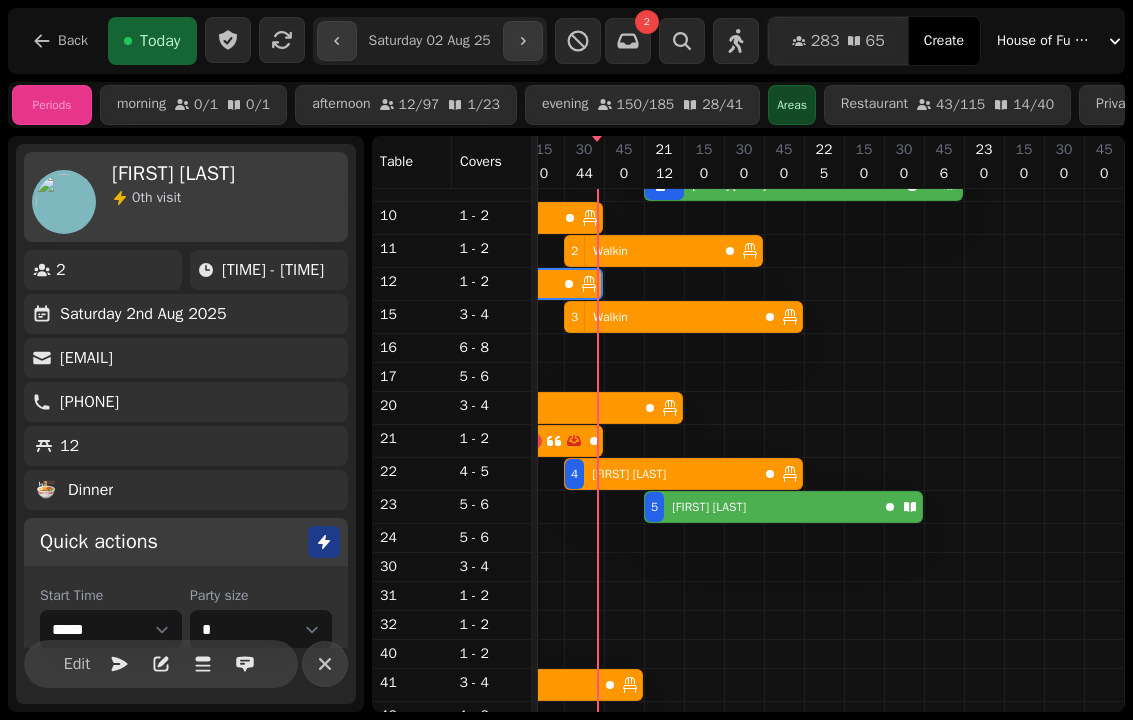 scroll, scrollTop: 0, scrollLeft: 3107, axis: horizontal 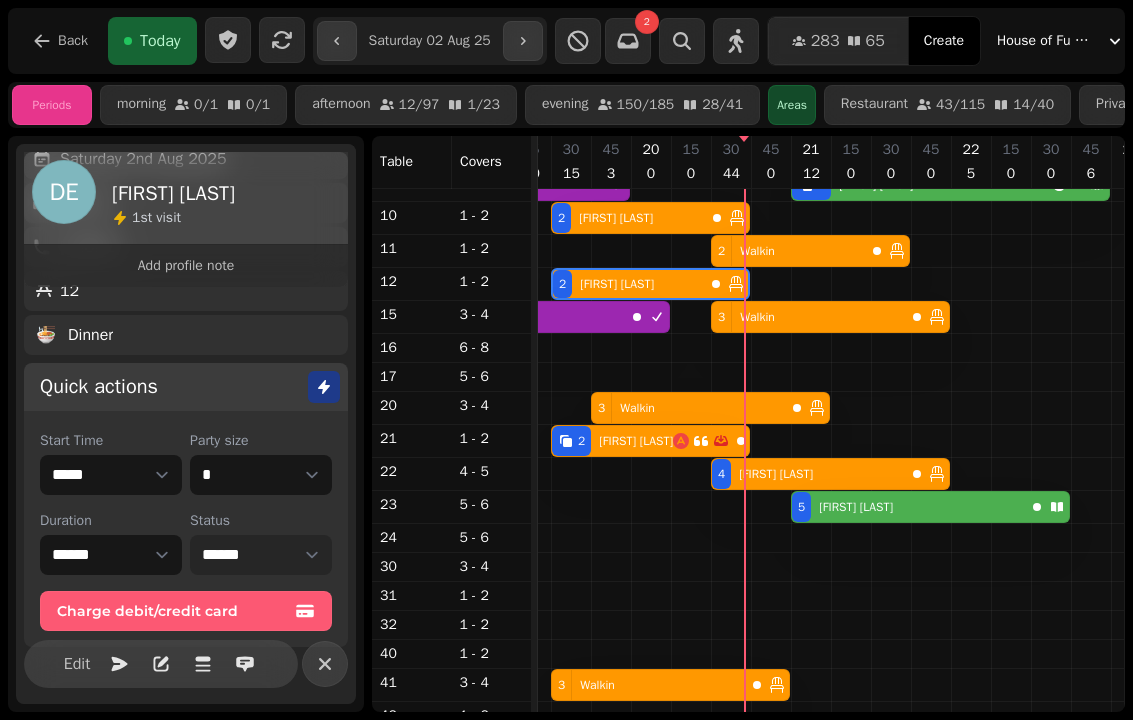 click on "**********" at bounding box center [261, 555] 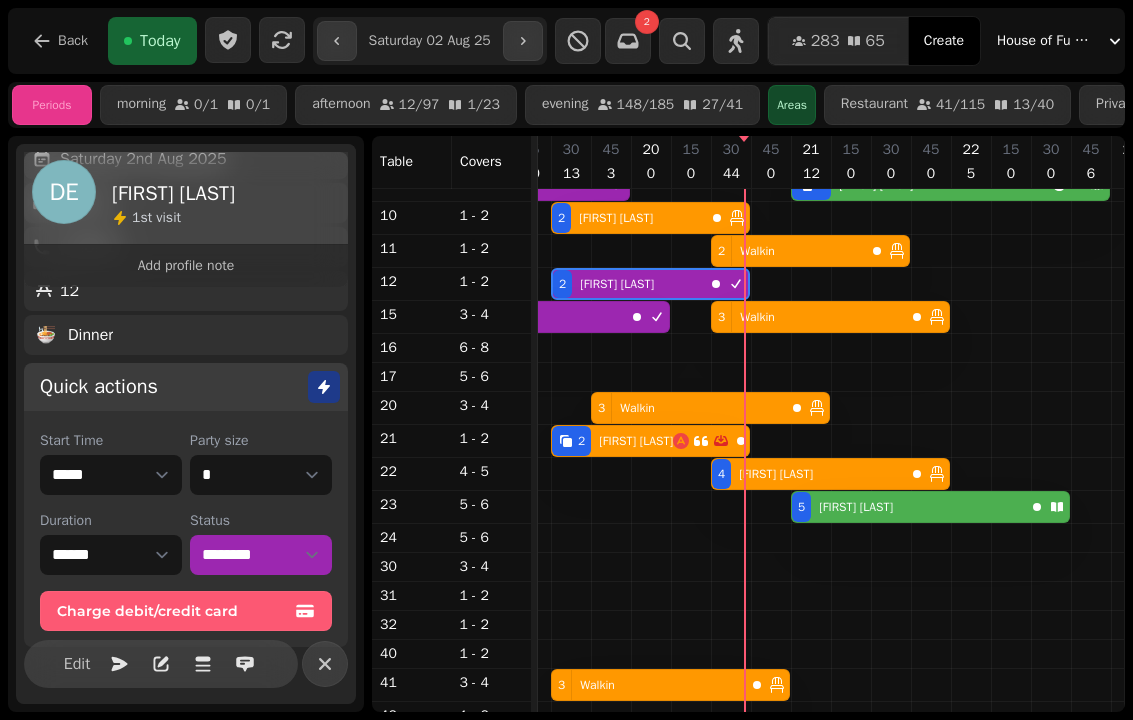 click at bounding box center [771, 821] 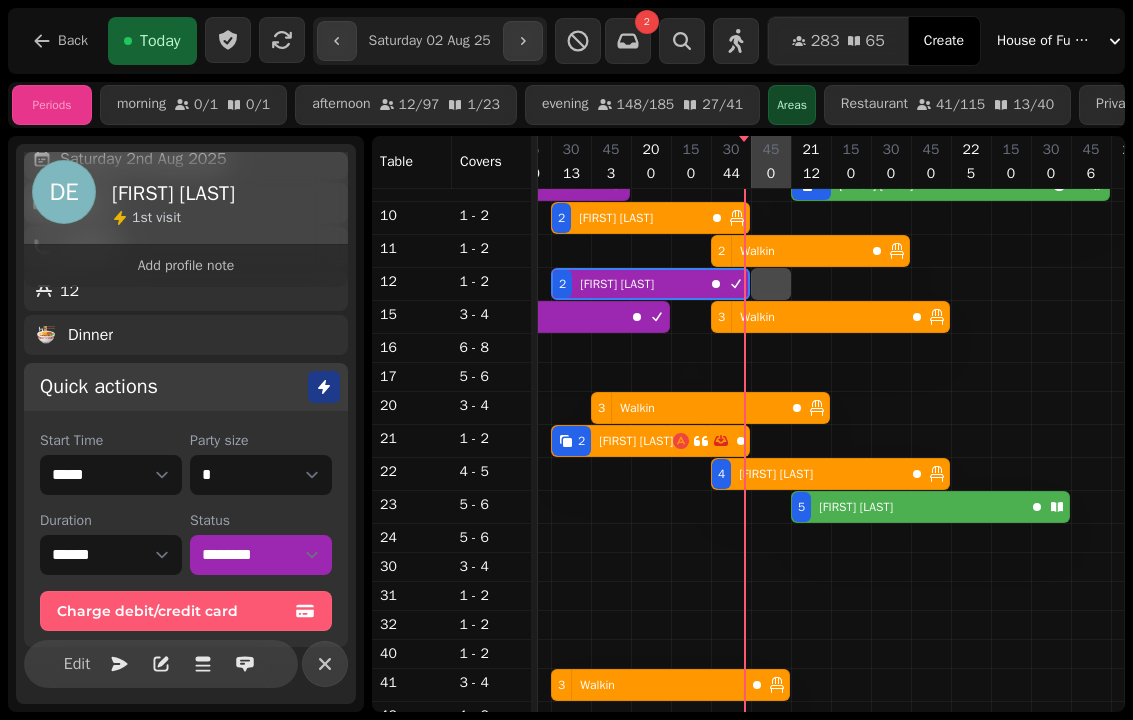 select on "**********" 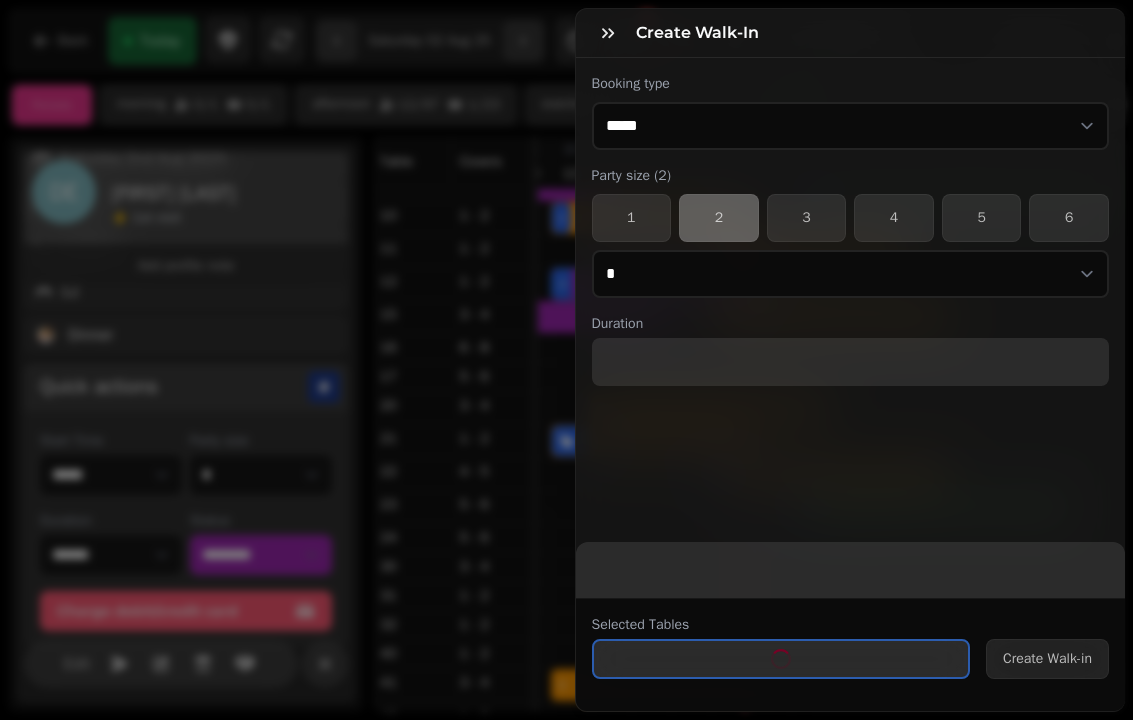 select on "****" 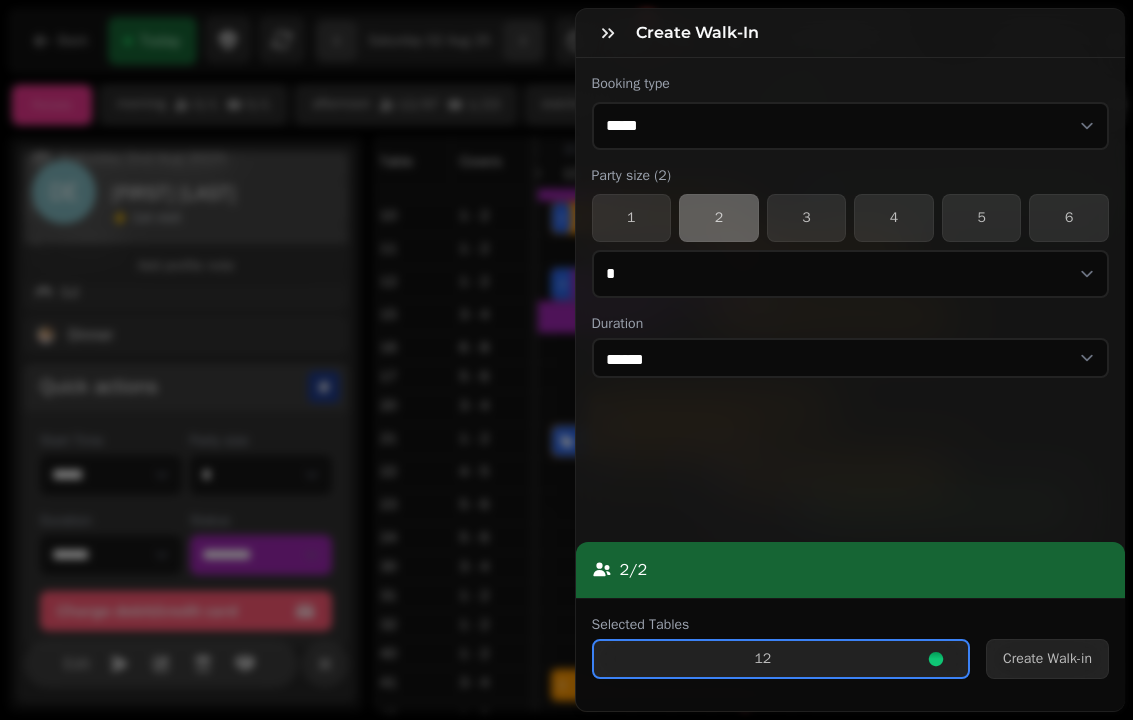 click on "Create Walk-in" at bounding box center (1047, 659) 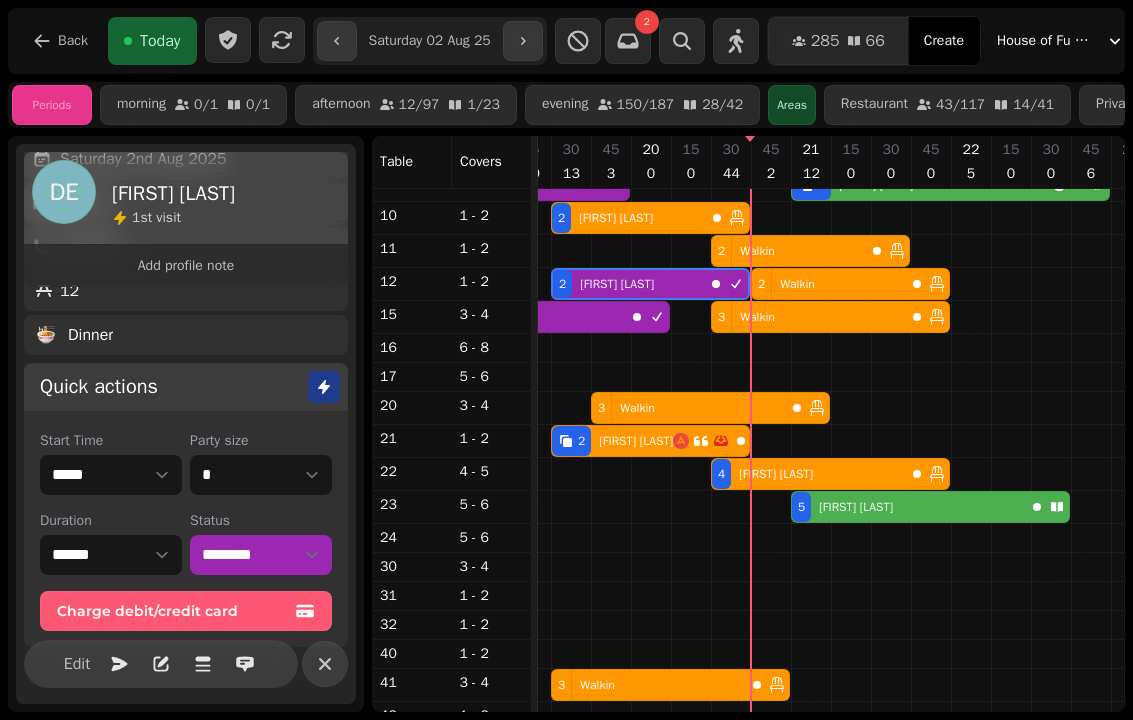 scroll, scrollTop: 70, scrollLeft: 3093, axis: both 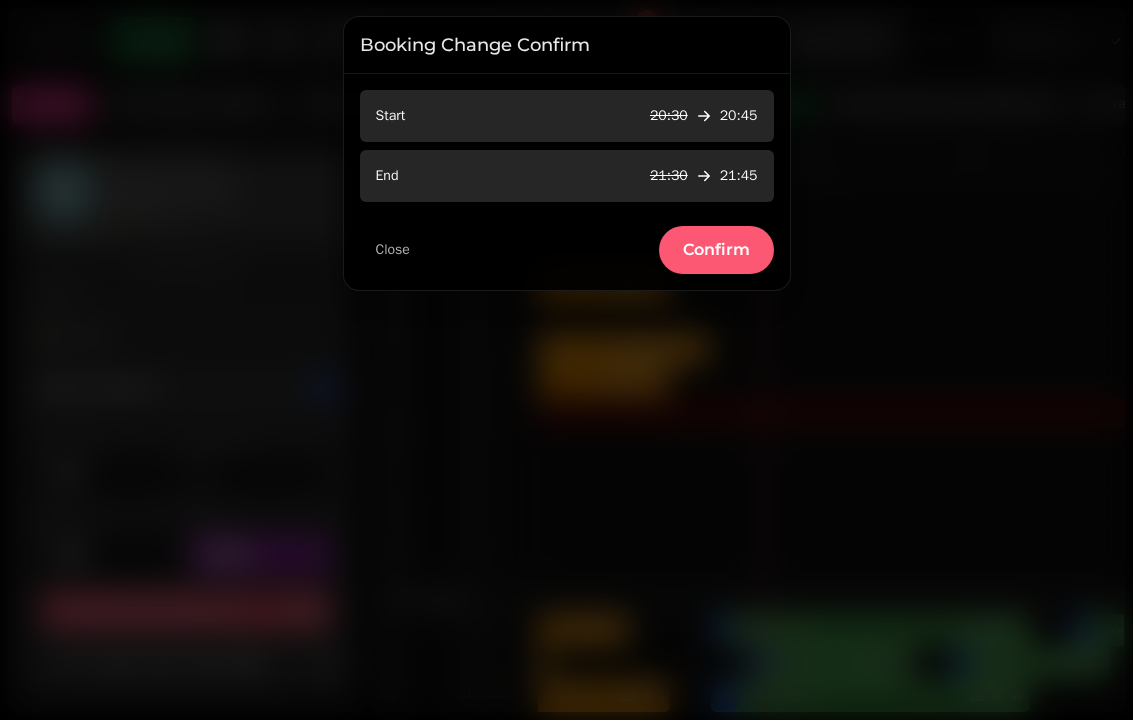 click on "Confirm" at bounding box center (716, 250) 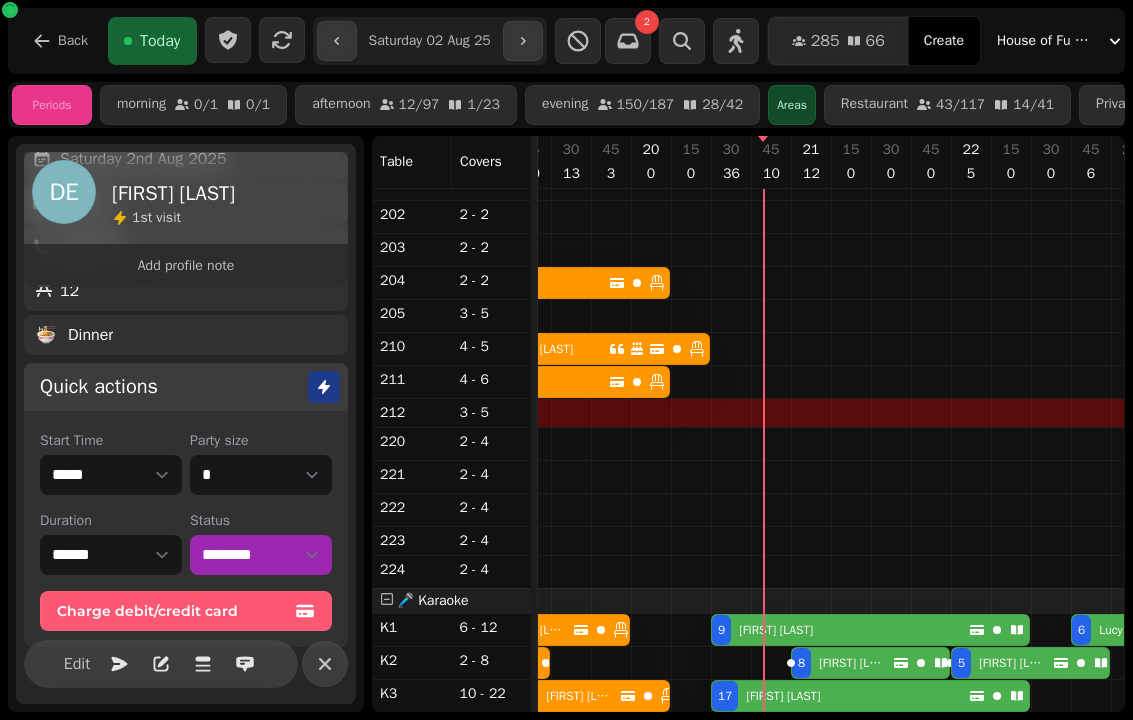 scroll, scrollTop: 1307, scrollLeft: 3093, axis: both 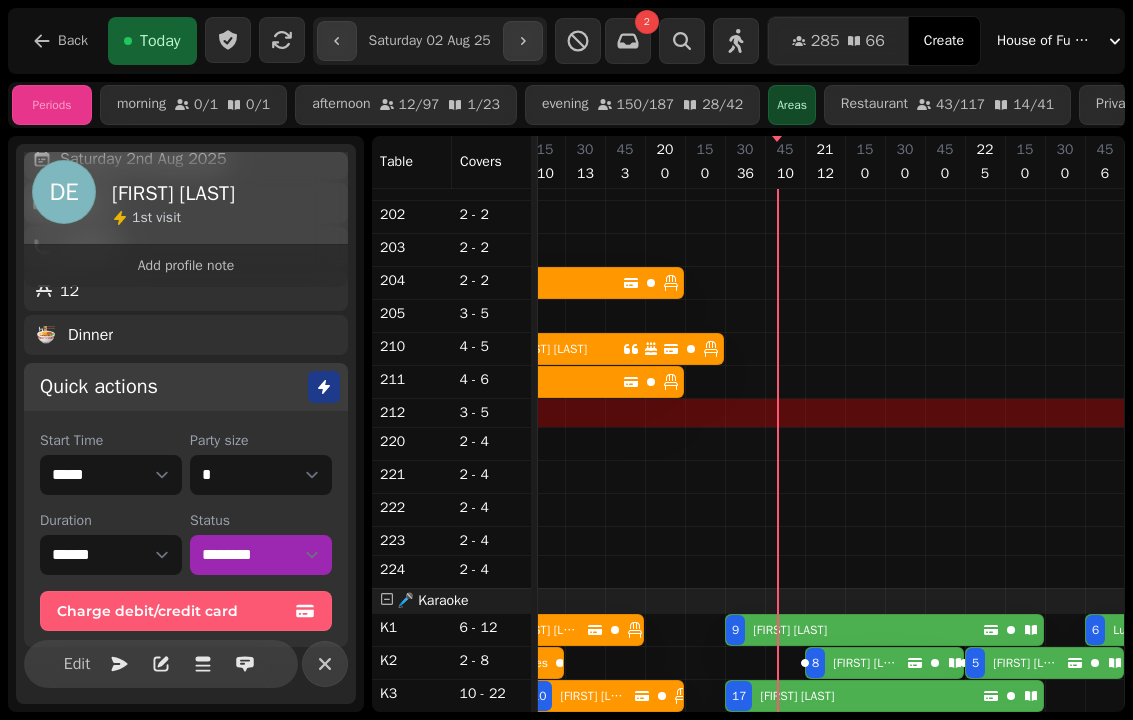 click on "[FIRST]   [LAST]" at bounding box center (790, 630) 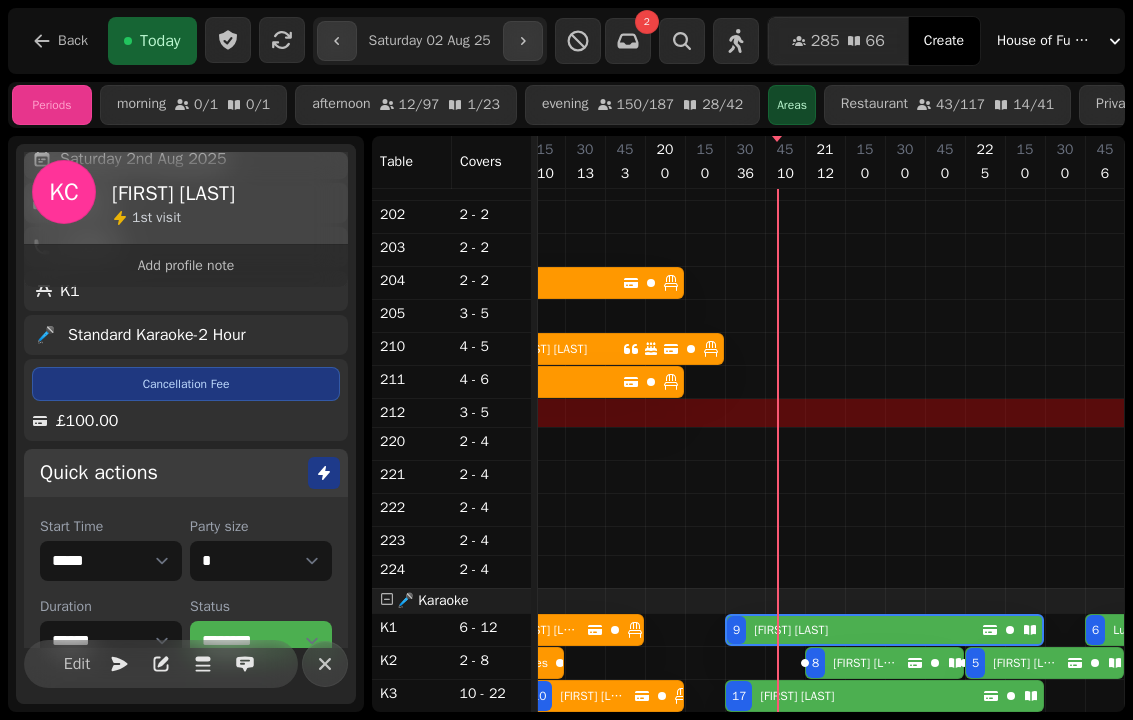 scroll, scrollTop: 0, scrollLeft: 3254, axis: horizontal 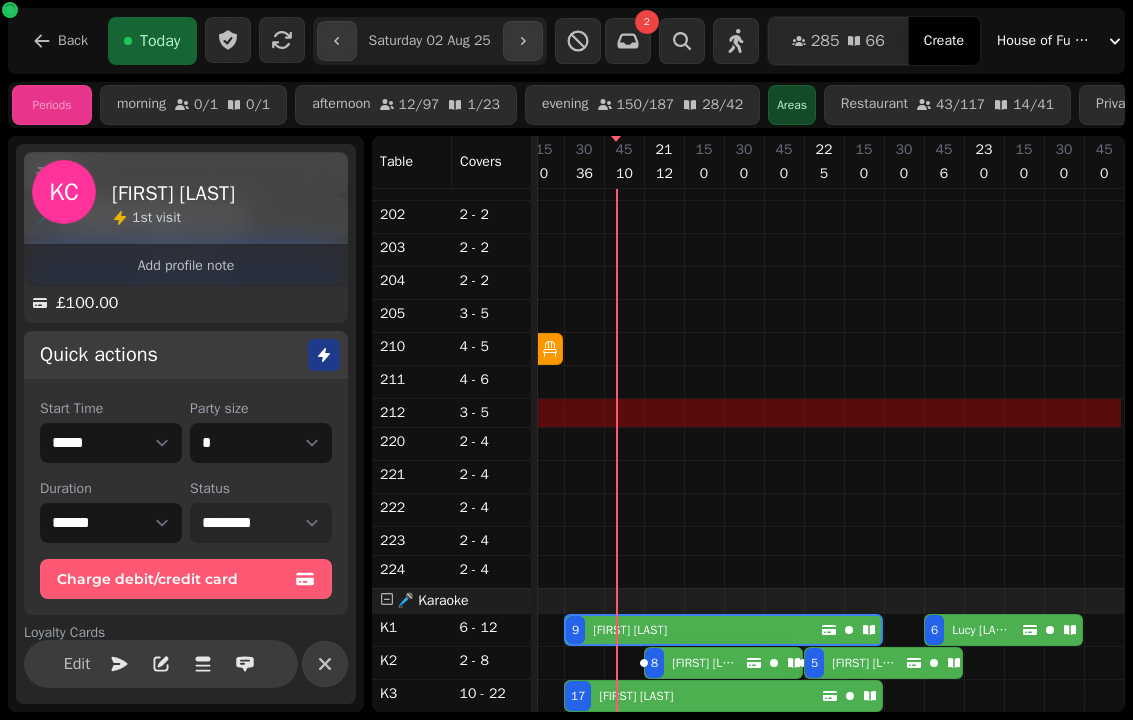 click on "**********" at bounding box center [261, 523] 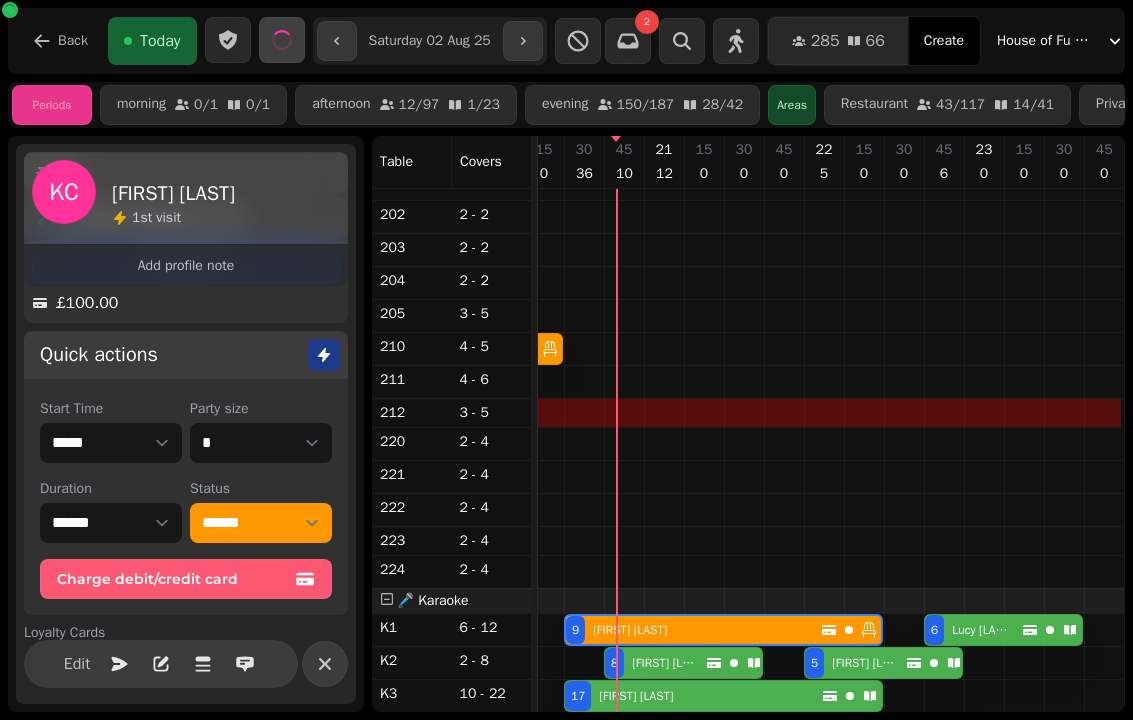 click on "[FIRST]   [LAST]" at bounding box center [636, 696] 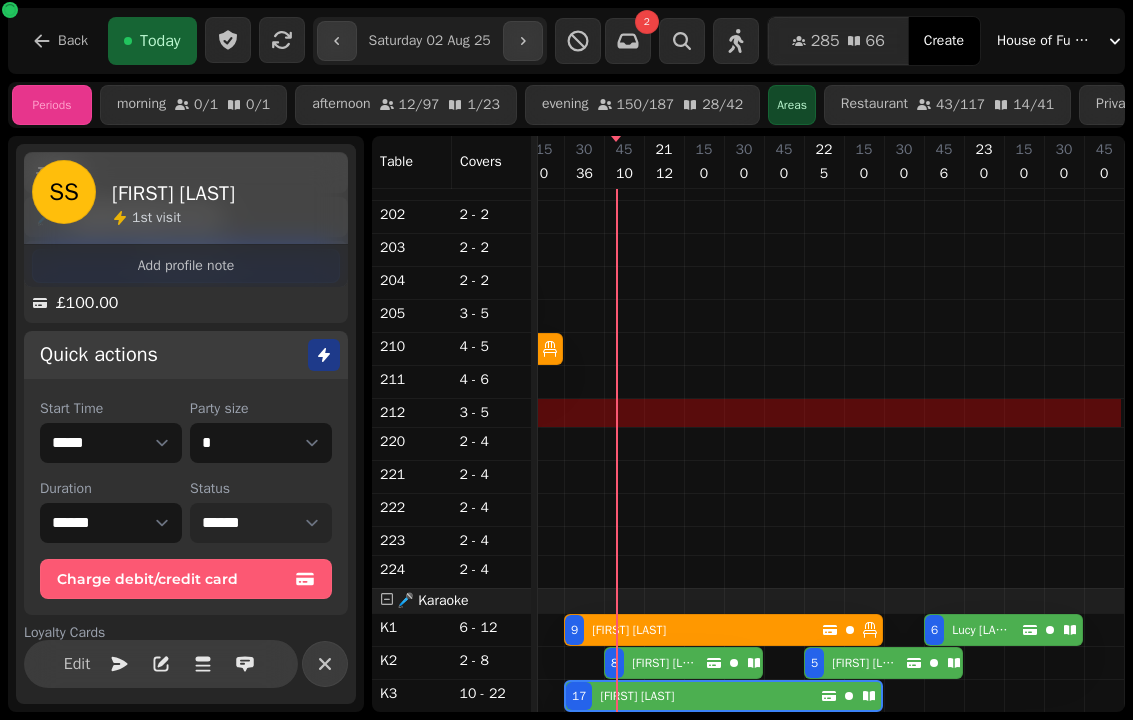 click on "**********" at bounding box center [261, 523] 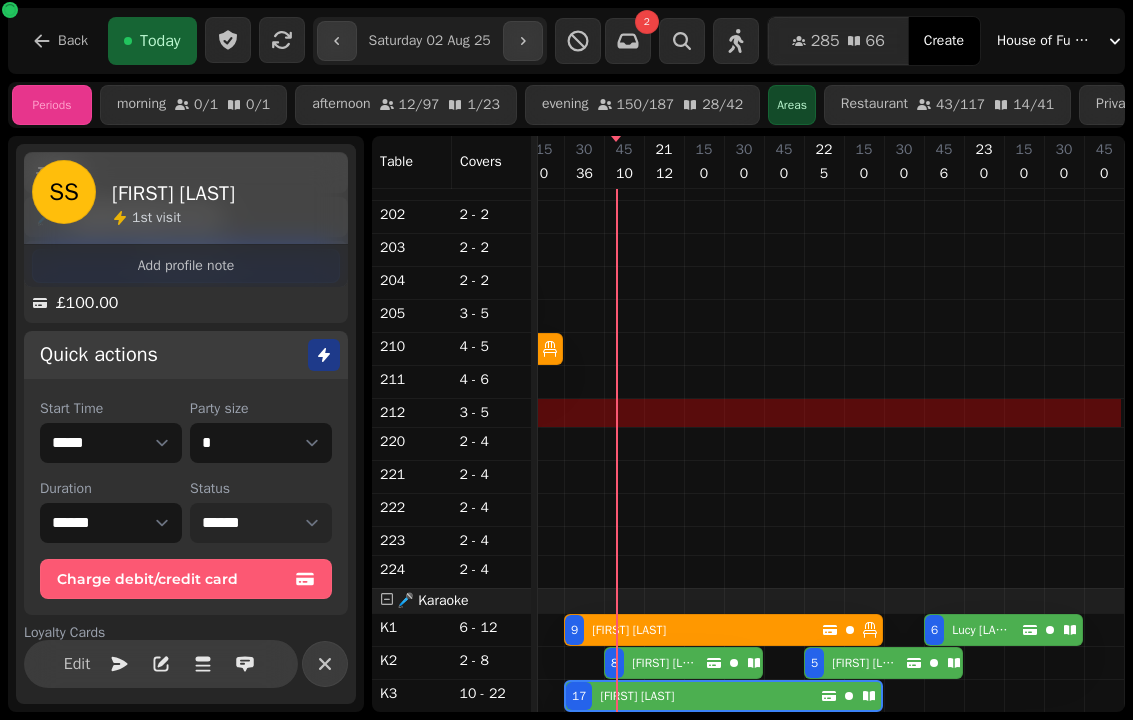 select on "******" 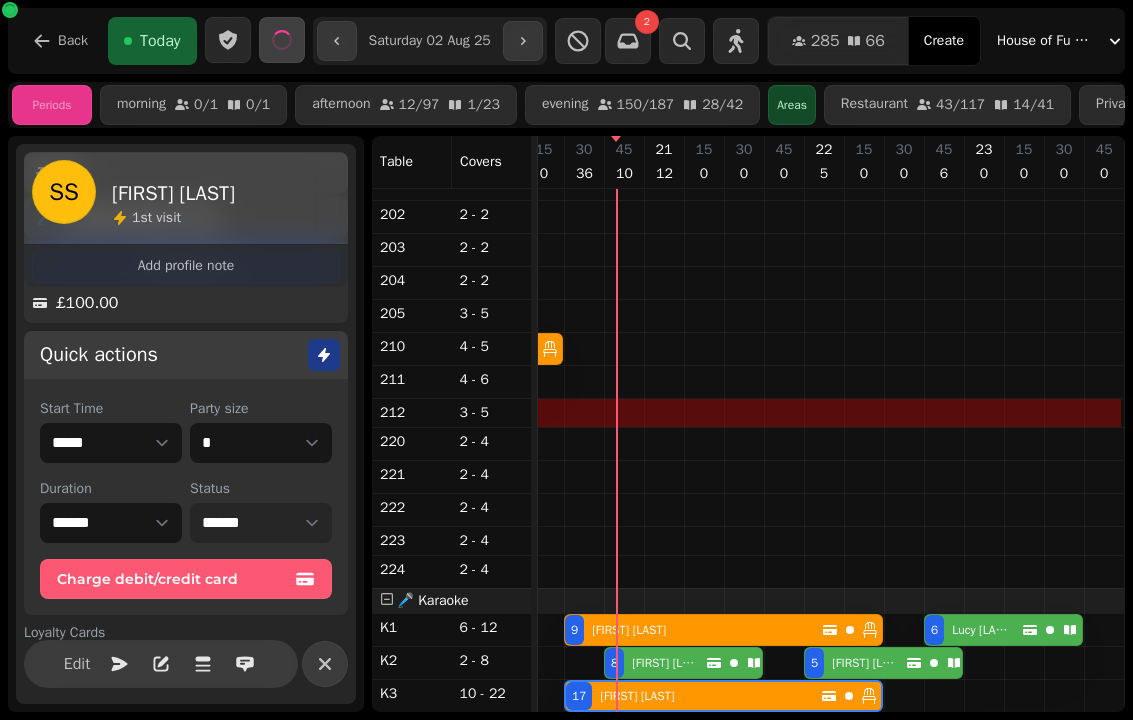 scroll, scrollTop: 719, scrollLeft: 3226, axis: both 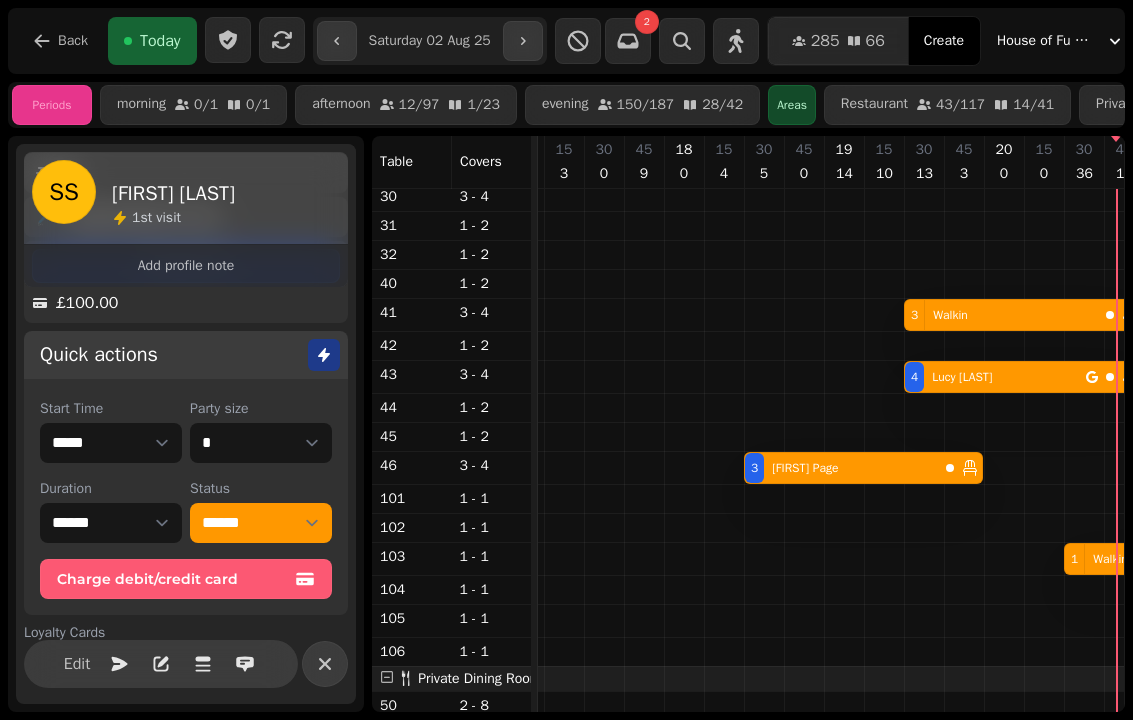 click on "[FIRST]   [LAST]" at bounding box center (805, 468) 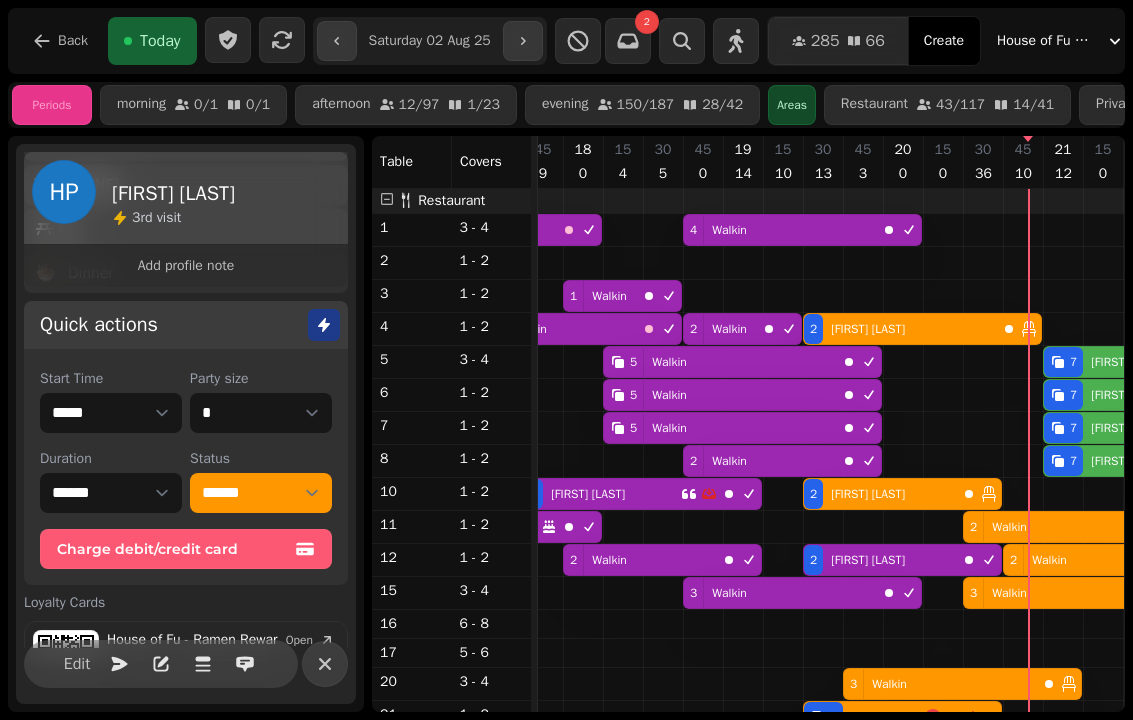 scroll, scrollTop: 0, scrollLeft: 2937, axis: horizontal 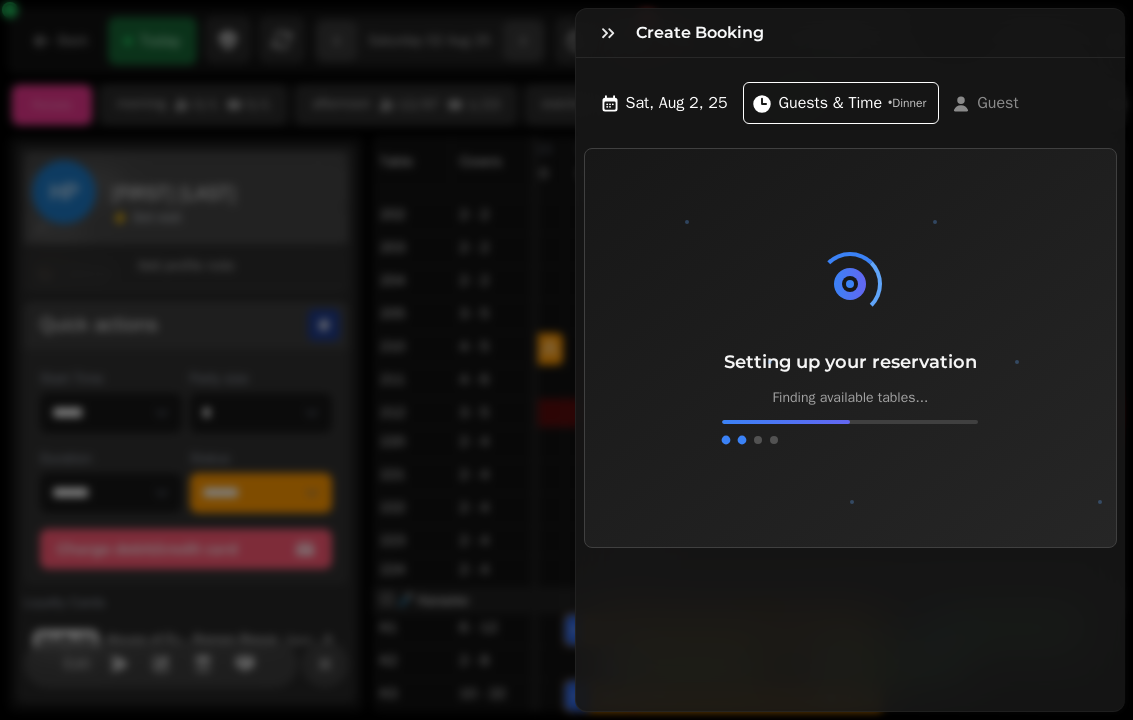 click at bounding box center [608, 33] 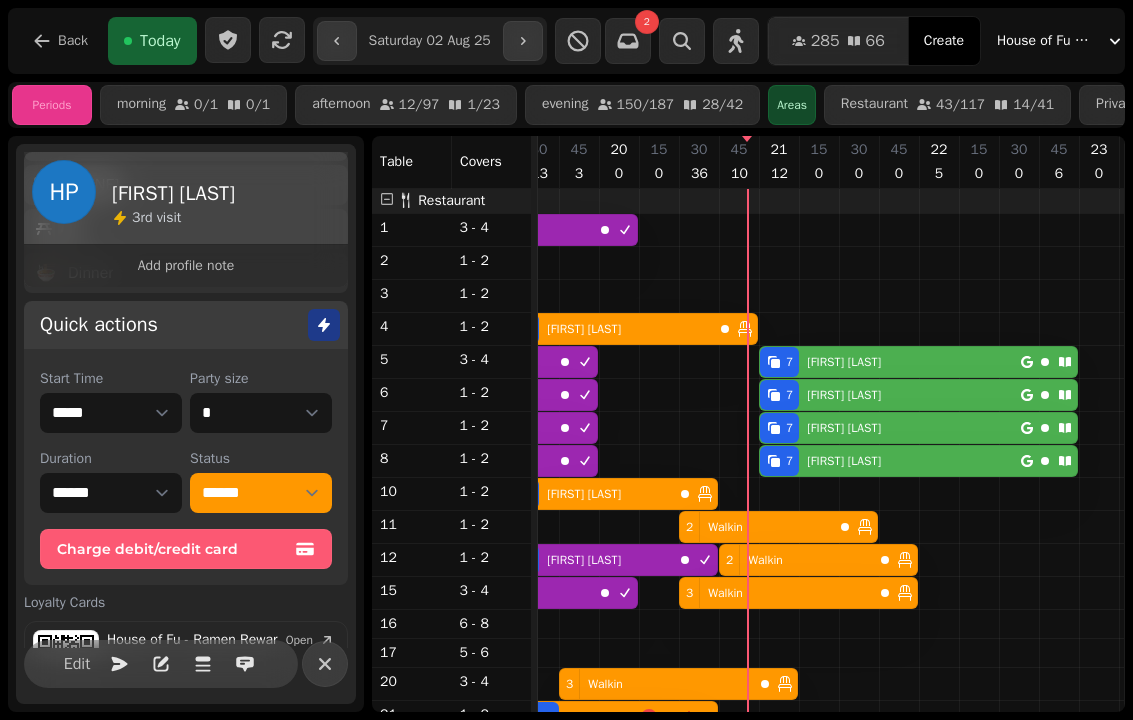 click at bounding box center (939, 1097) 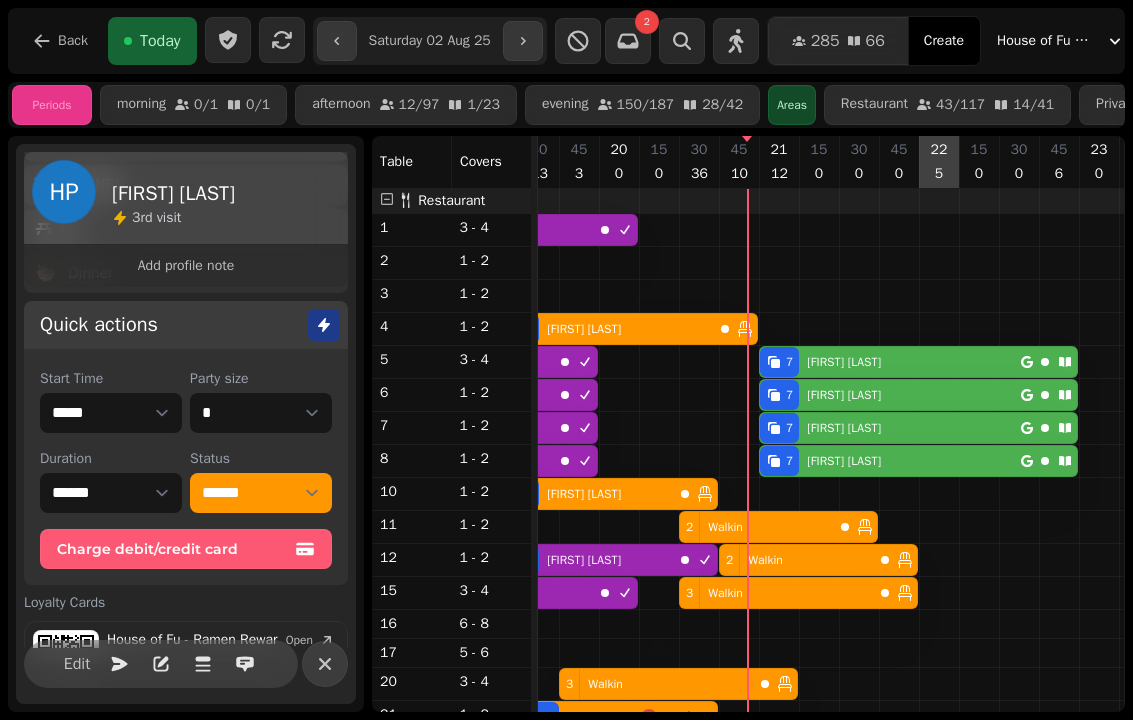 click on "[FIRST]   [LAST]" at bounding box center [840, 362] 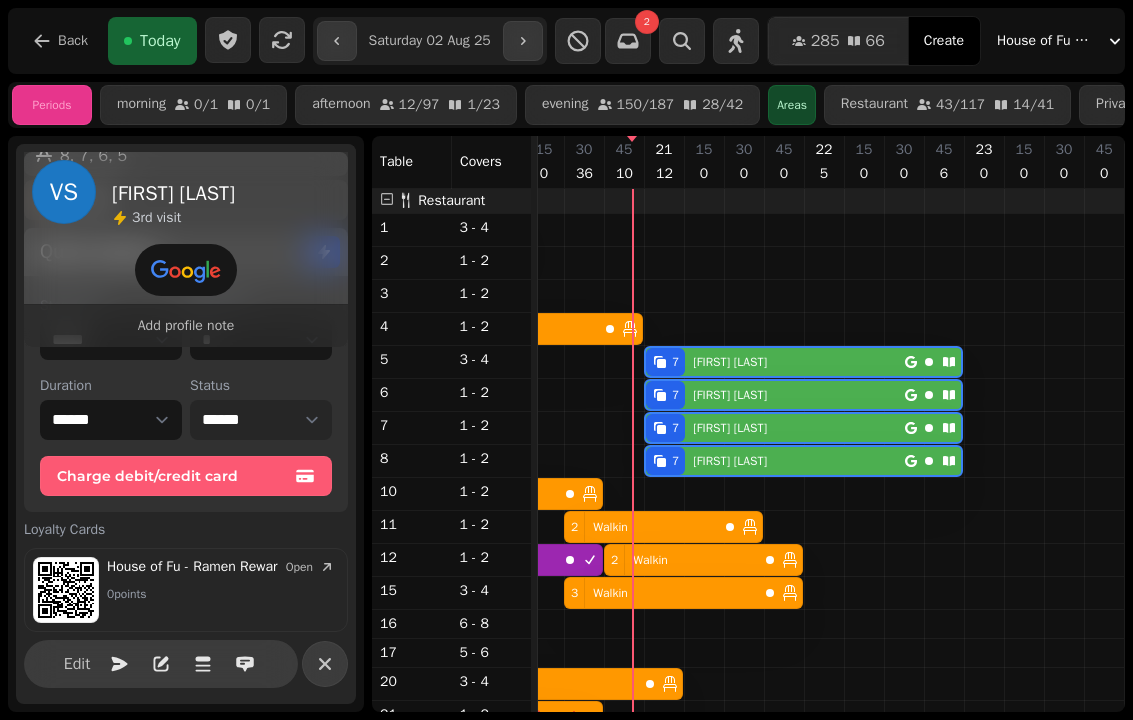 click on "**********" at bounding box center [261, 420] 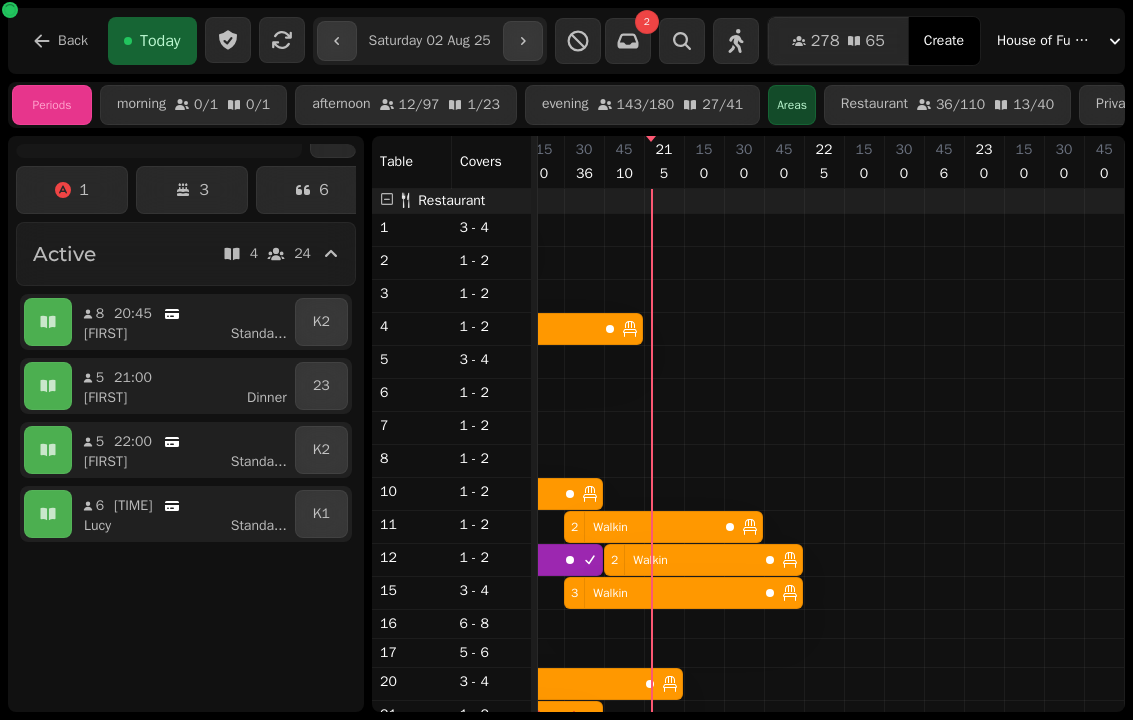 scroll, scrollTop: 0, scrollLeft: 2906, axis: horizontal 